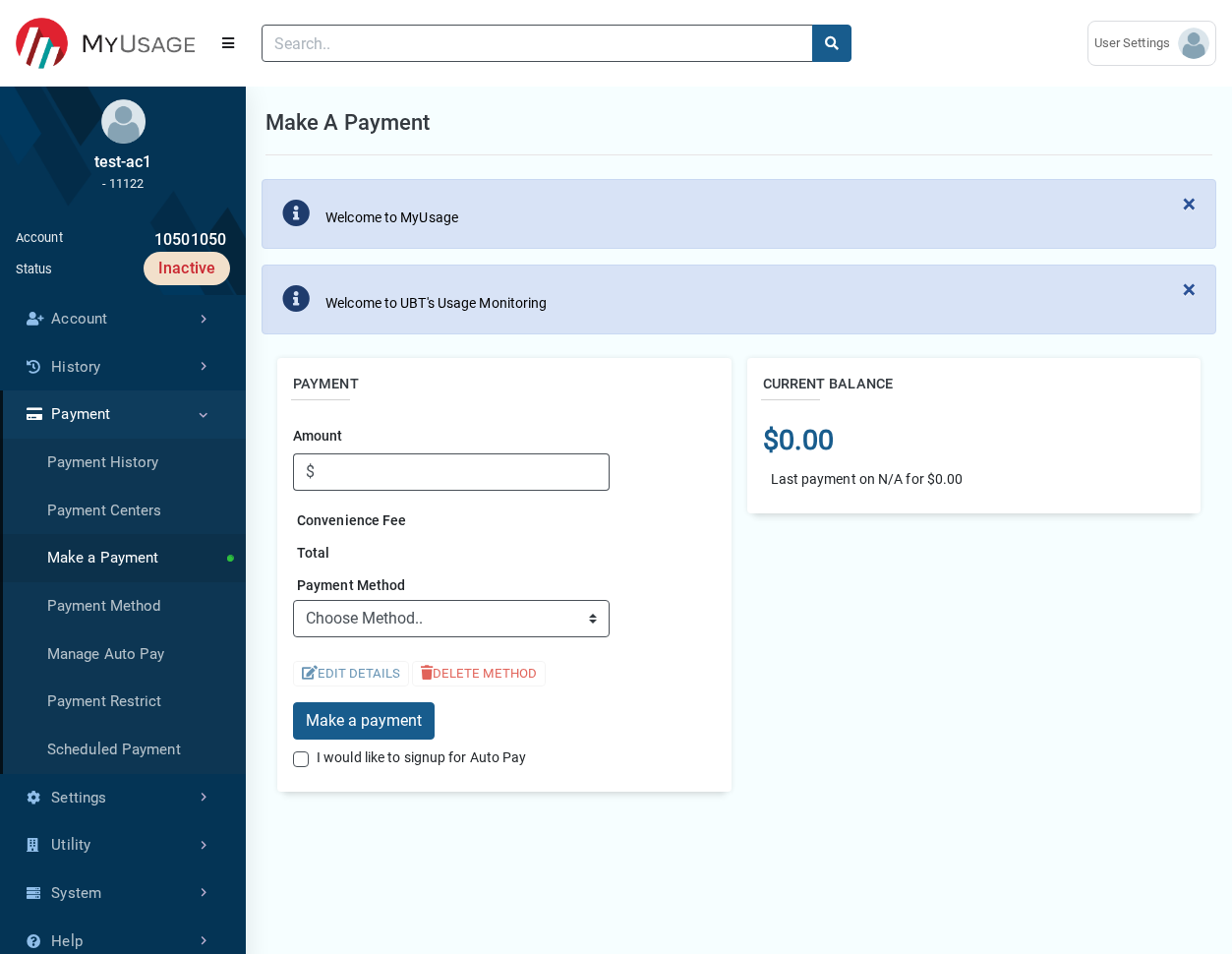 scroll, scrollTop: 0, scrollLeft: 0, axis: both 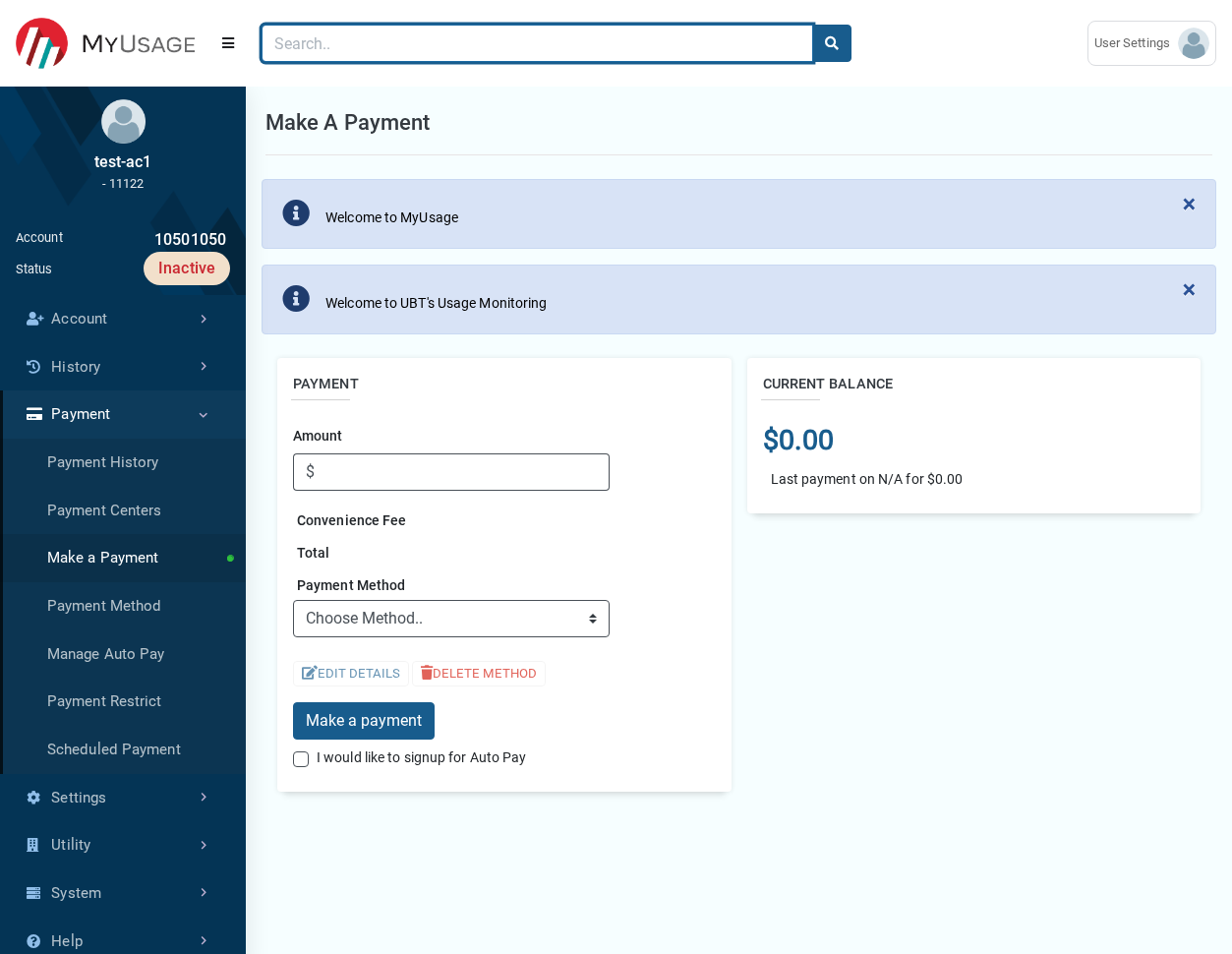click at bounding box center [537, 43] 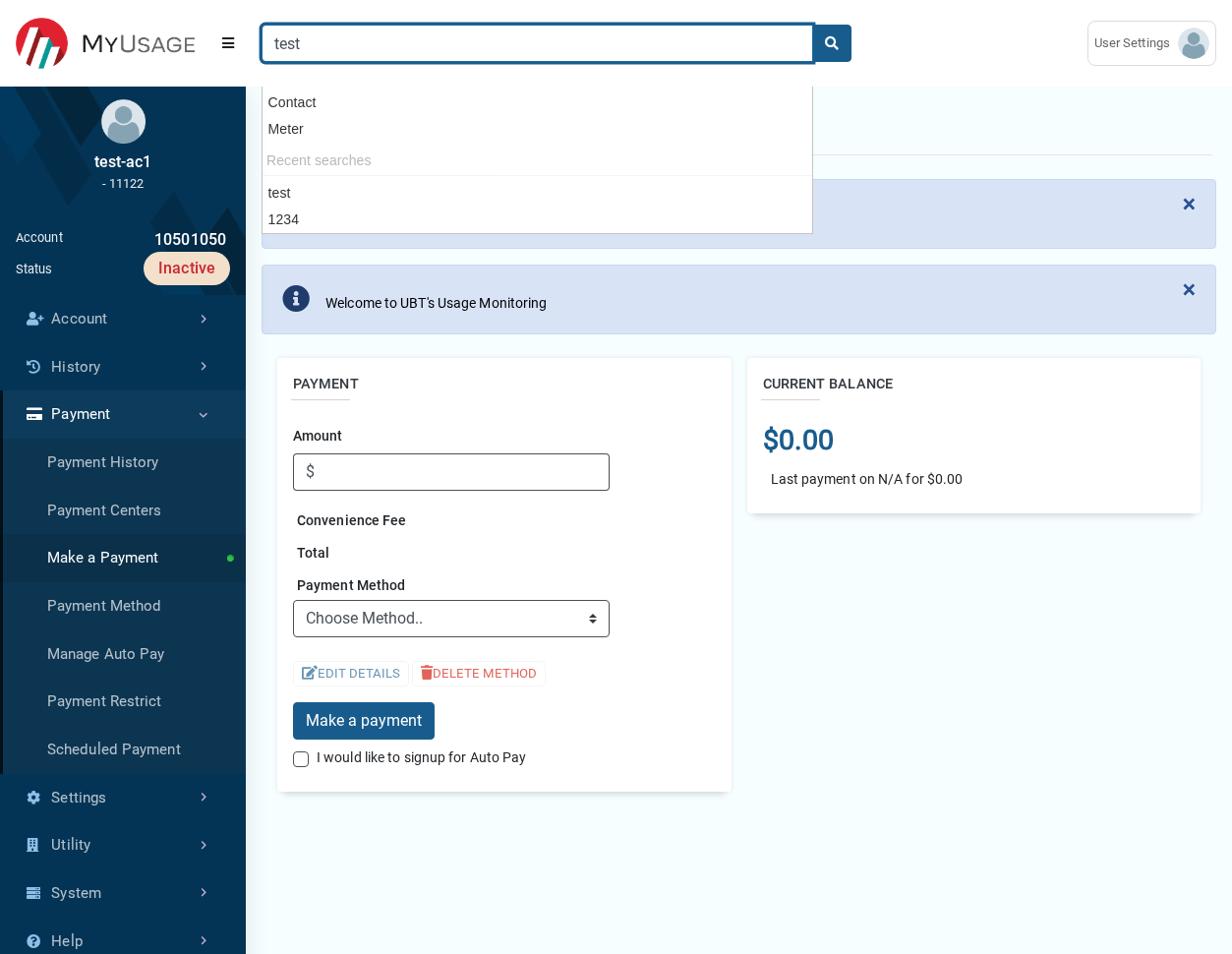 type on "test" 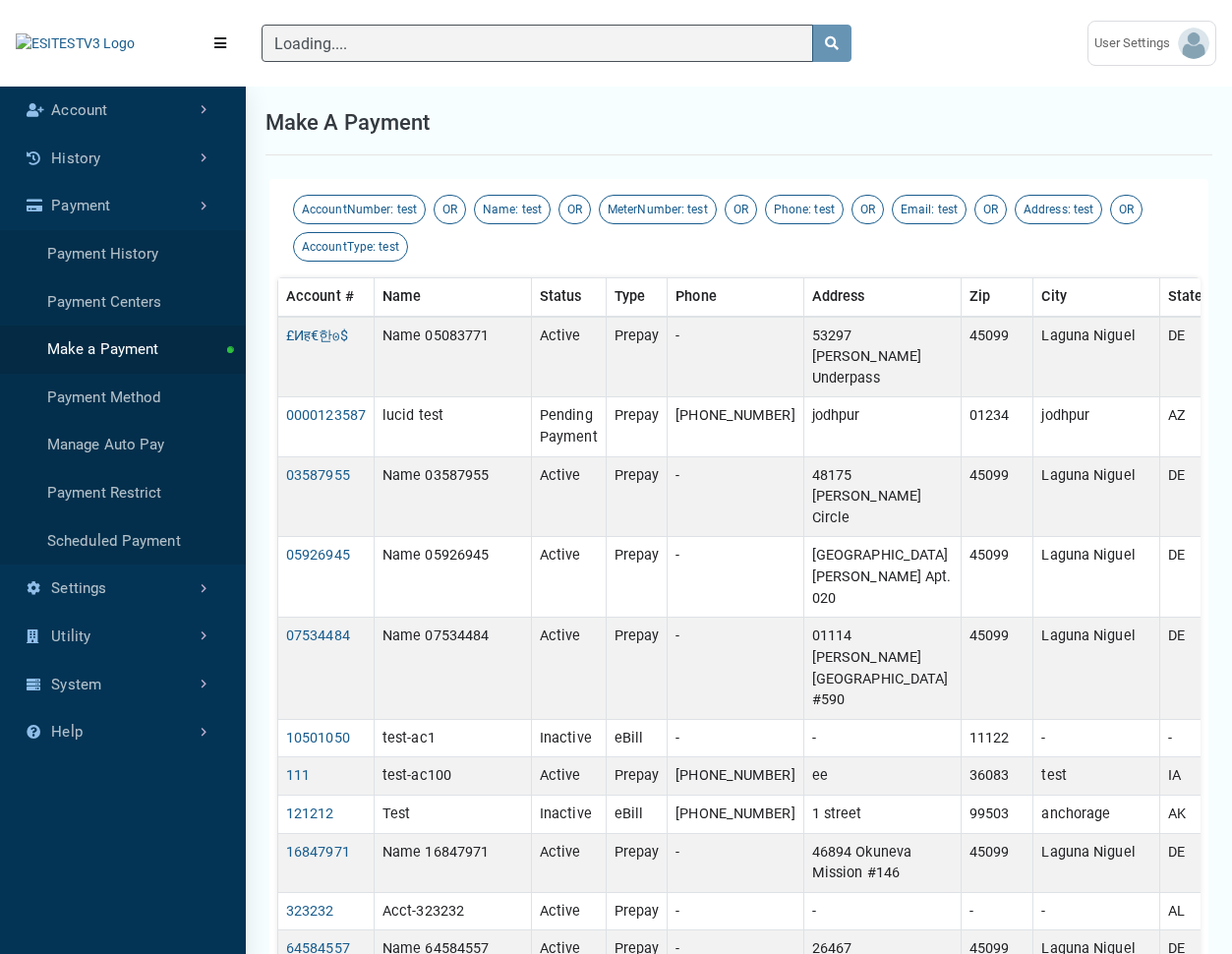 scroll, scrollTop: 883, scrollLeft: 246, axis: both 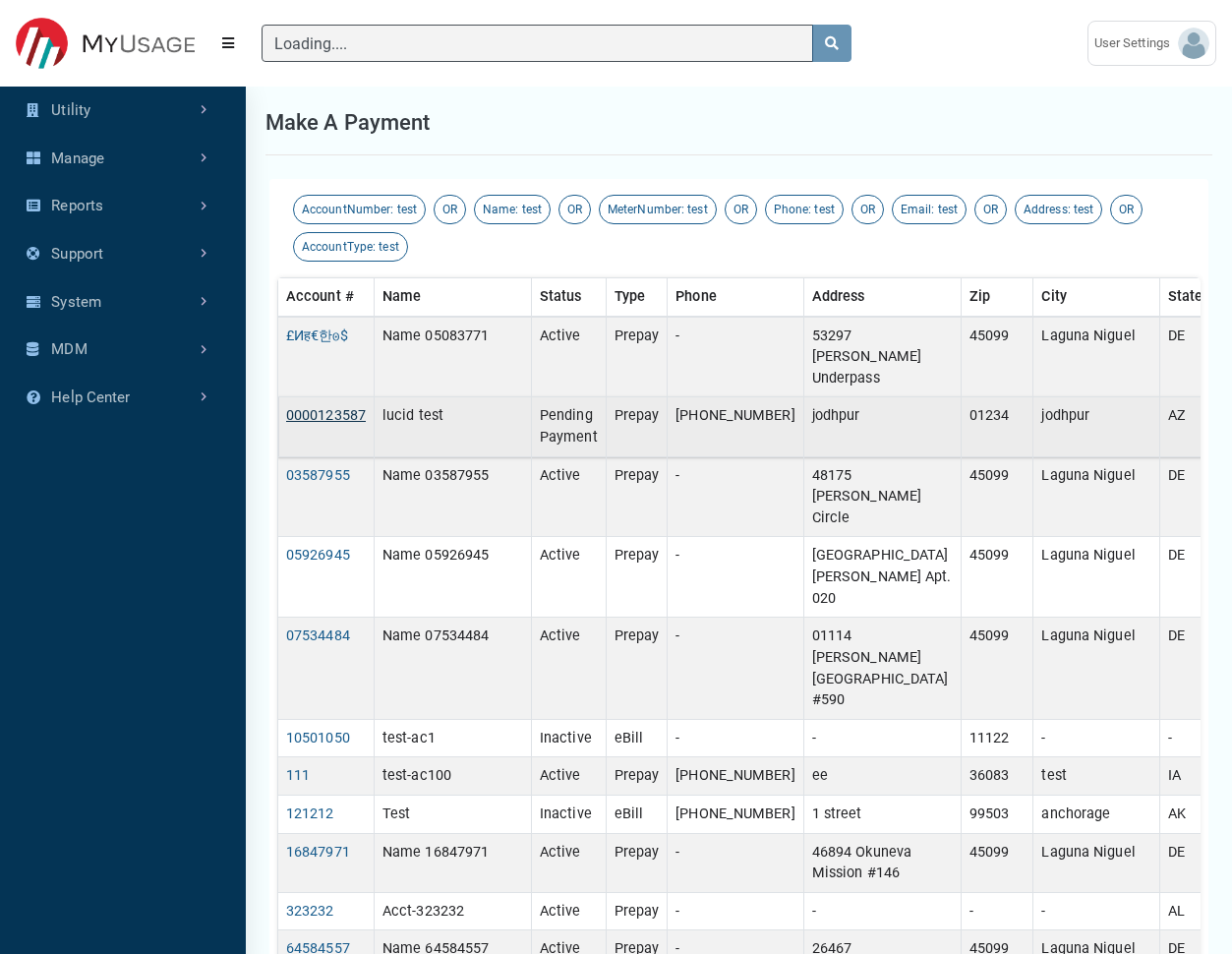 type on "test" 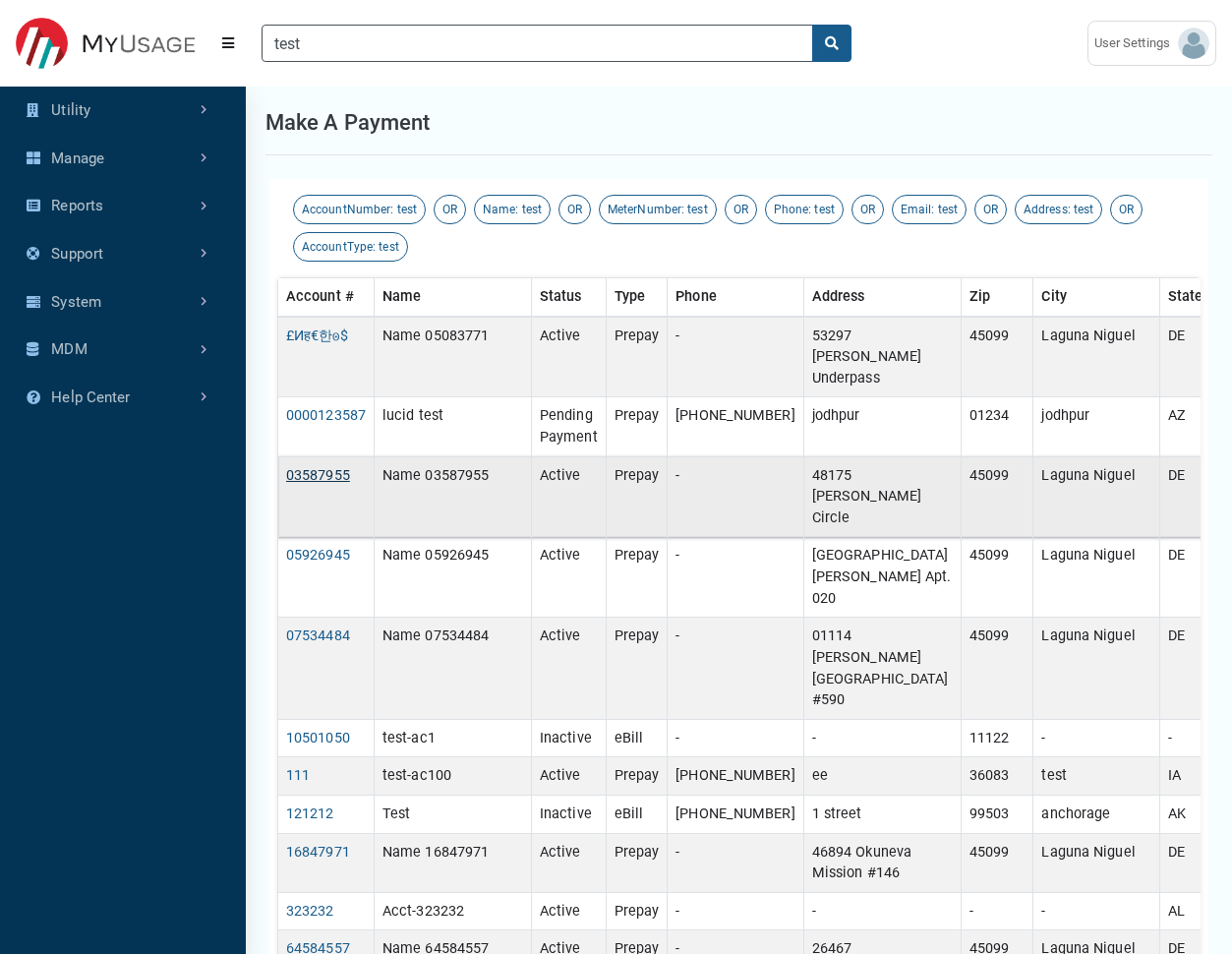 click on "03587955" at bounding box center [318, 475] 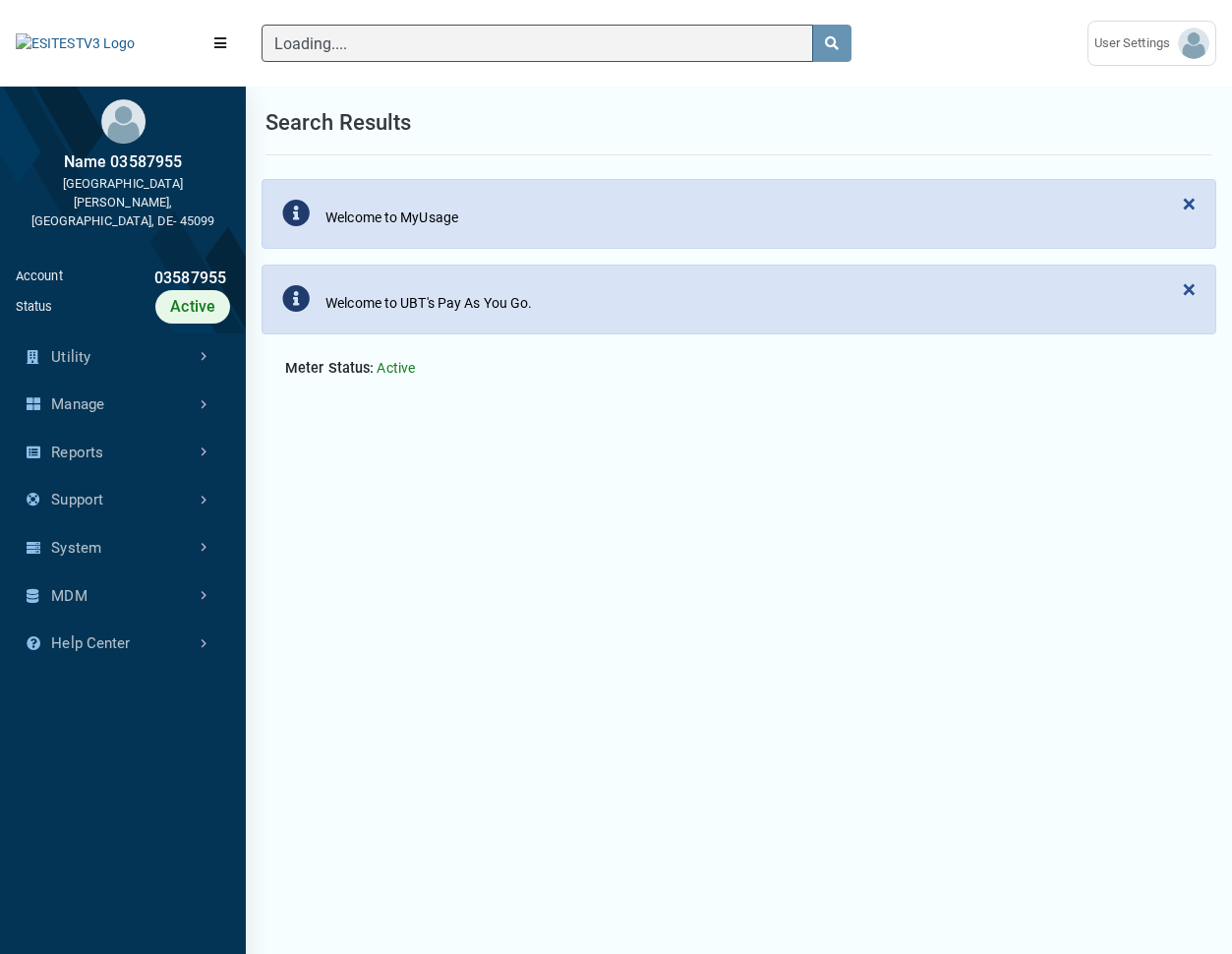 scroll, scrollTop: 5, scrollLeft: 1, axis: both 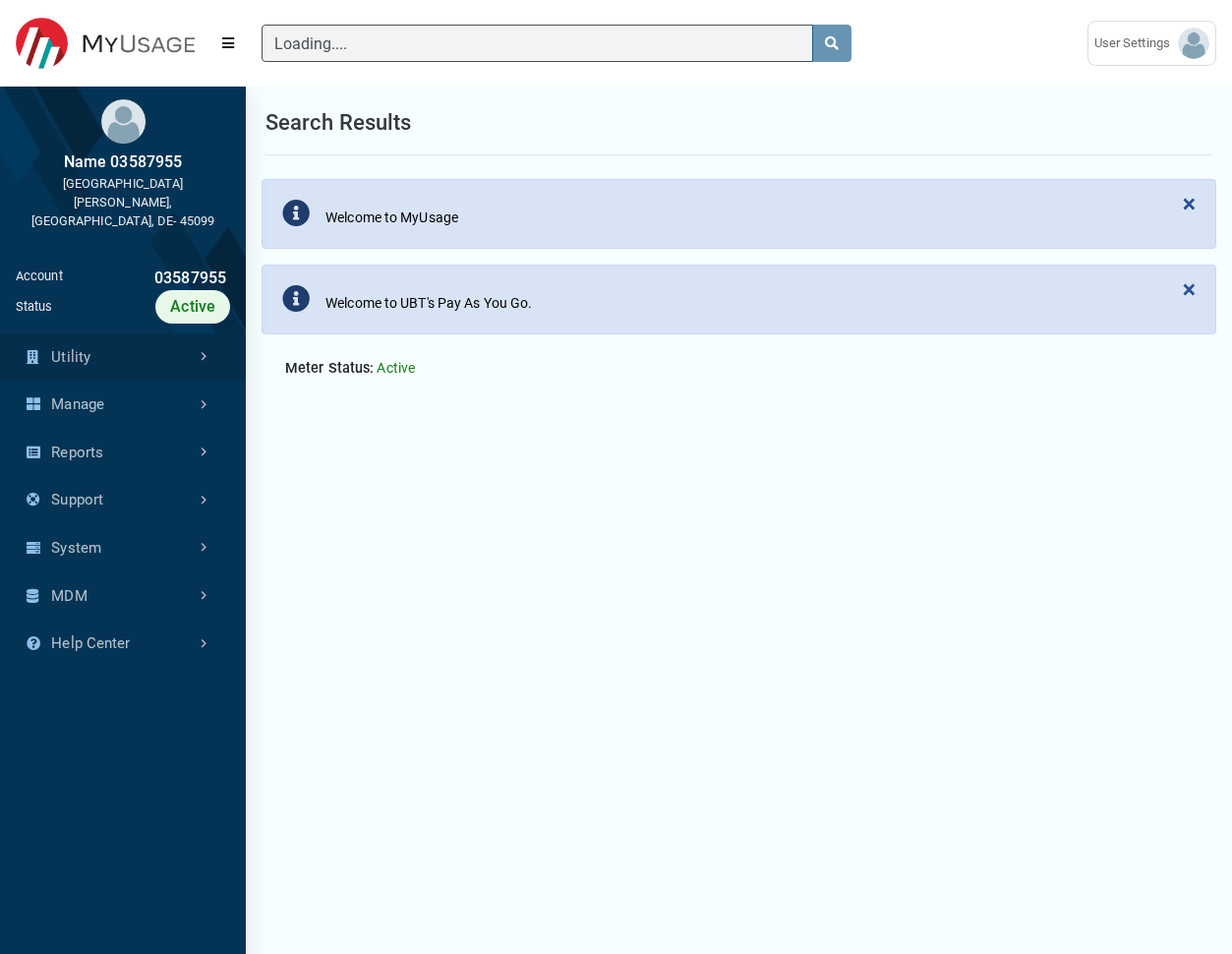 type 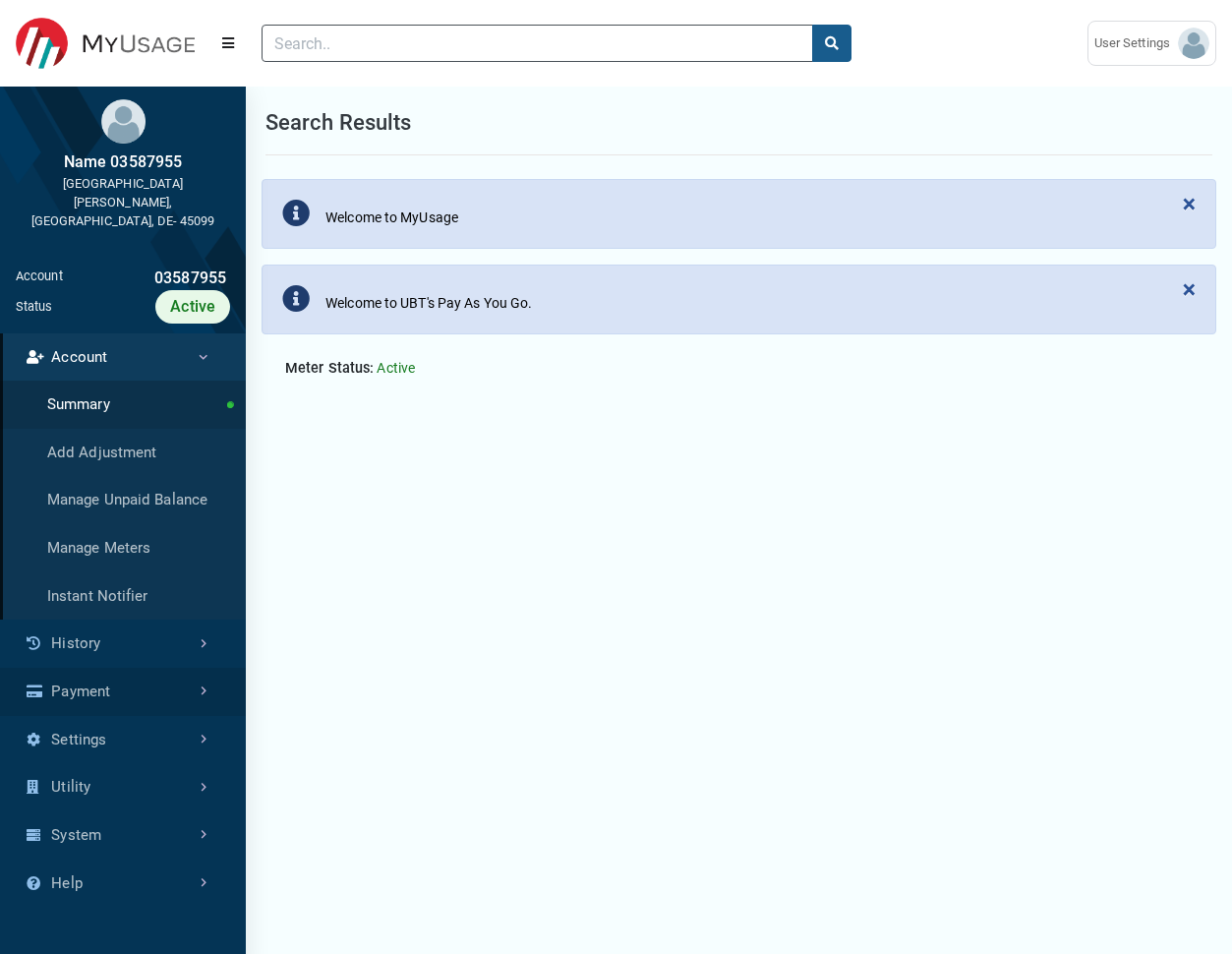 click on "Payment" at bounding box center (123, 691) 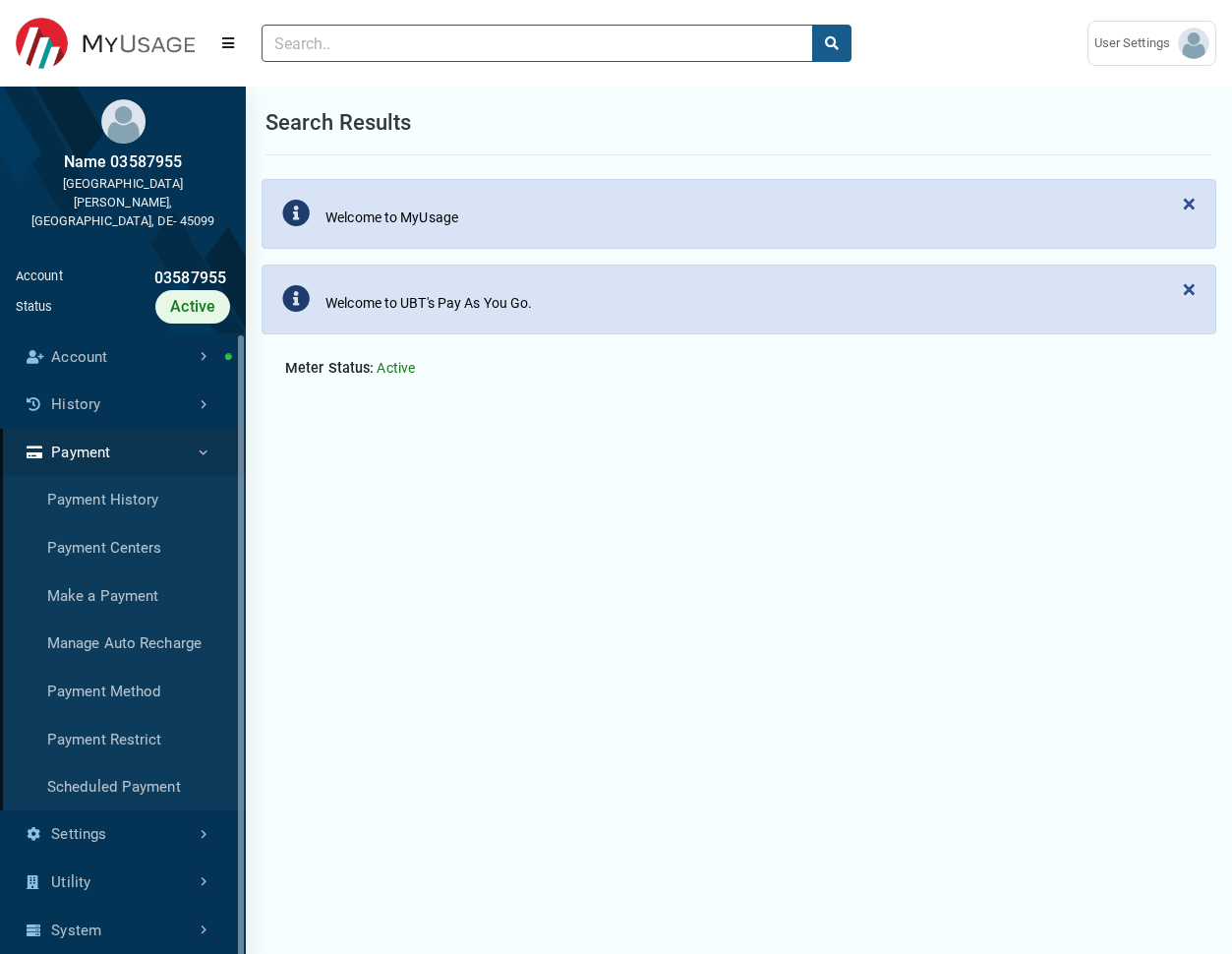 scroll, scrollTop: 5, scrollLeft: 1, axis: both 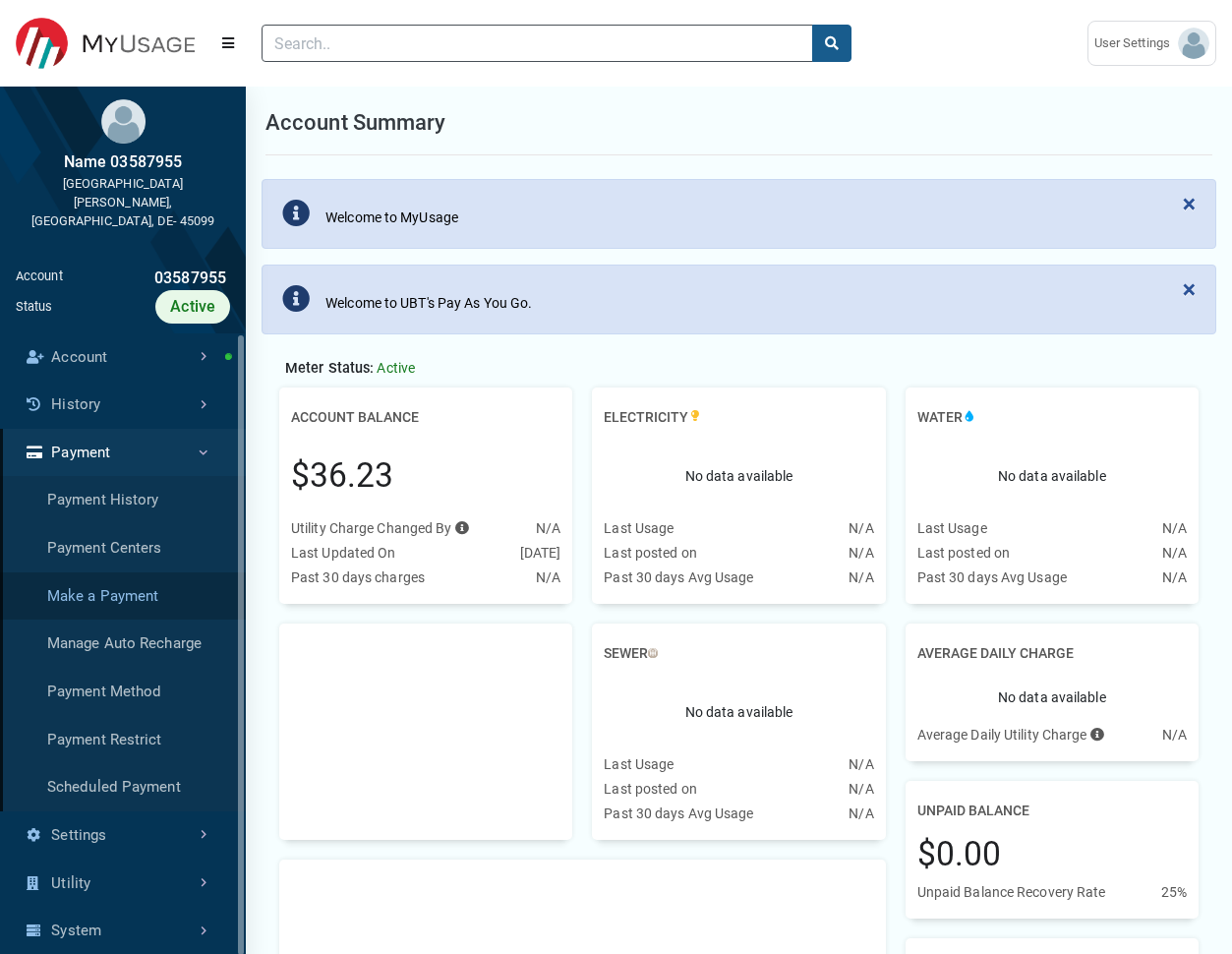 click on "Make a Payment" at bounding box center (123, 596) 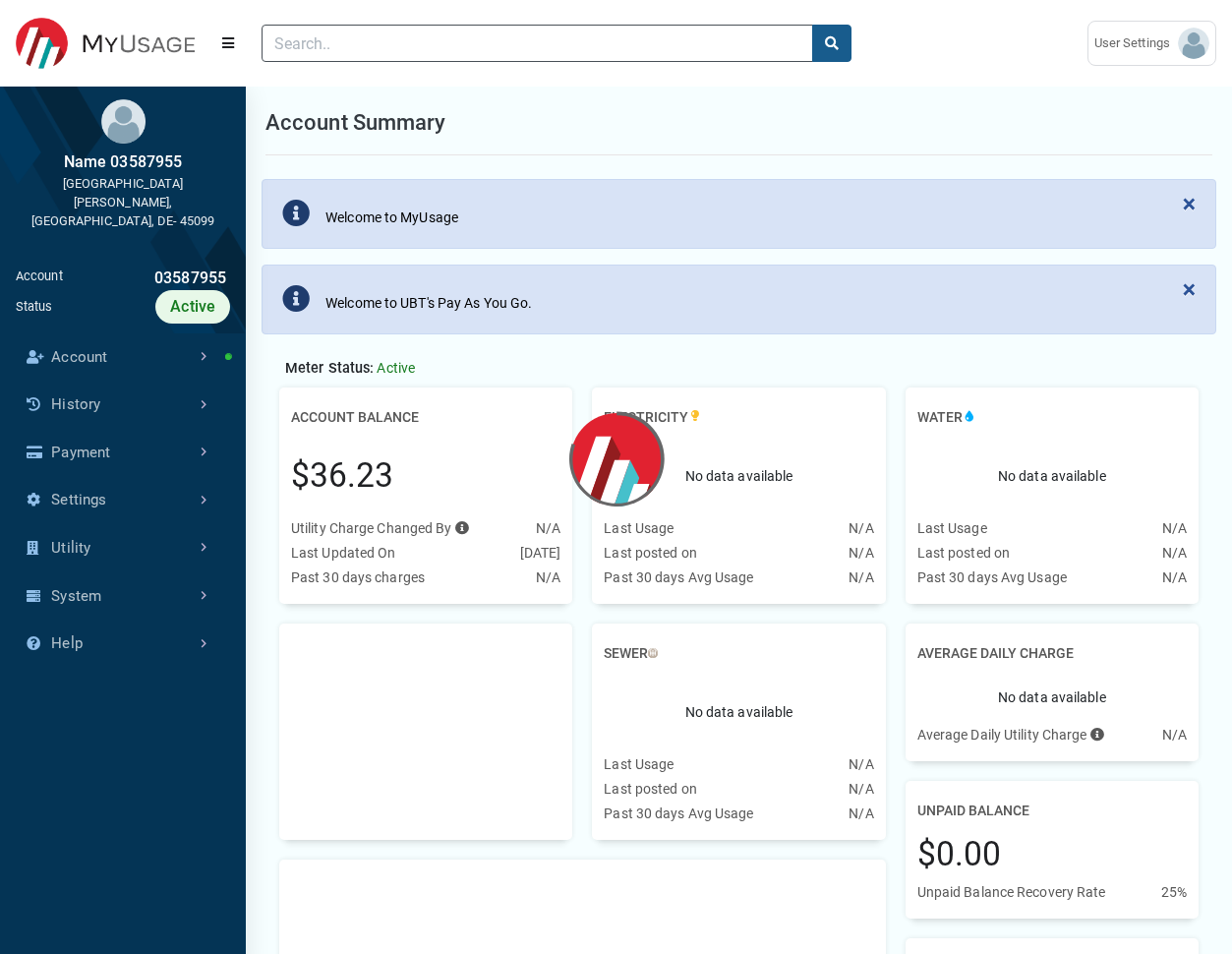 scroll, scrollTop: 9, scrollLeft: 1, axis: both 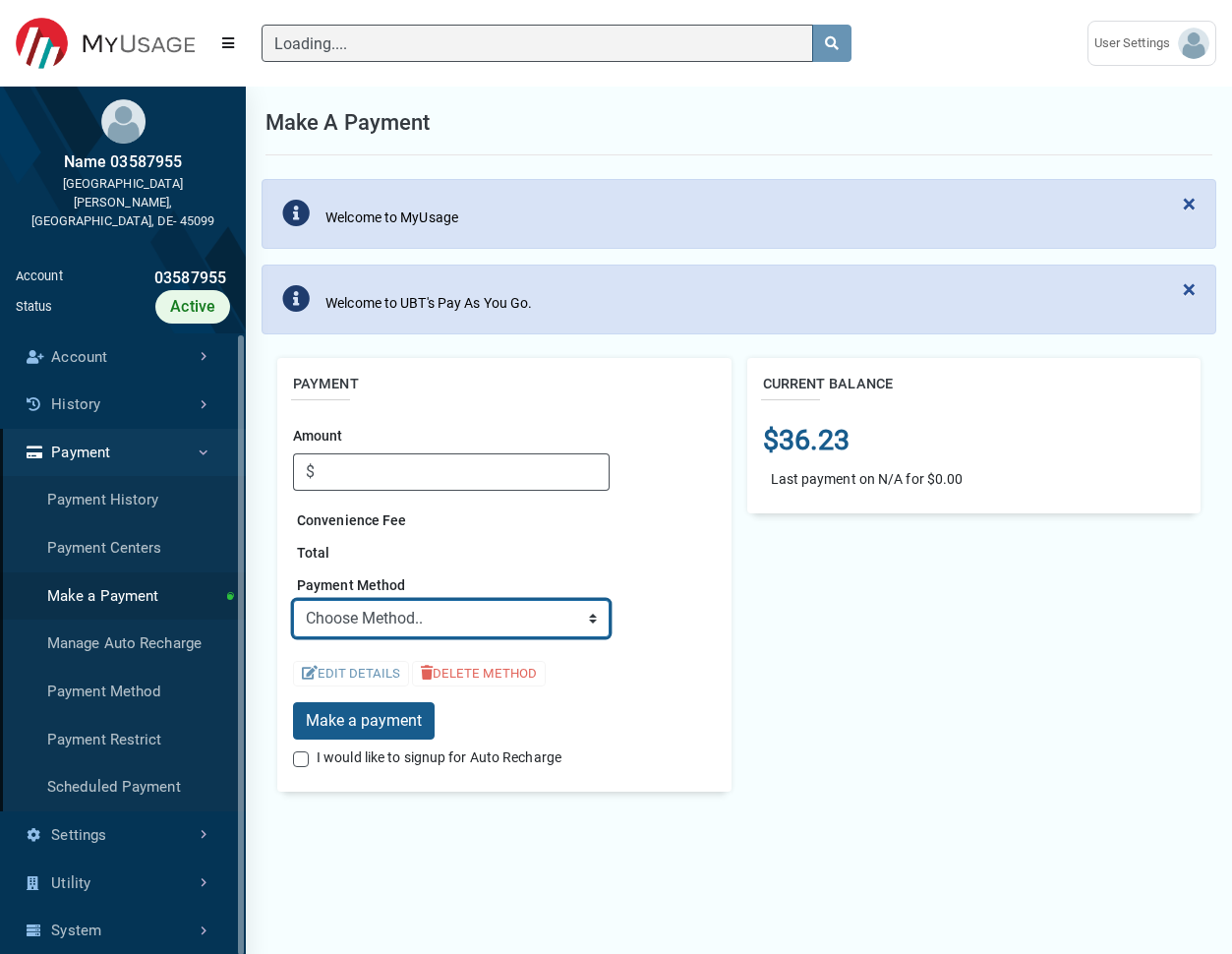 type 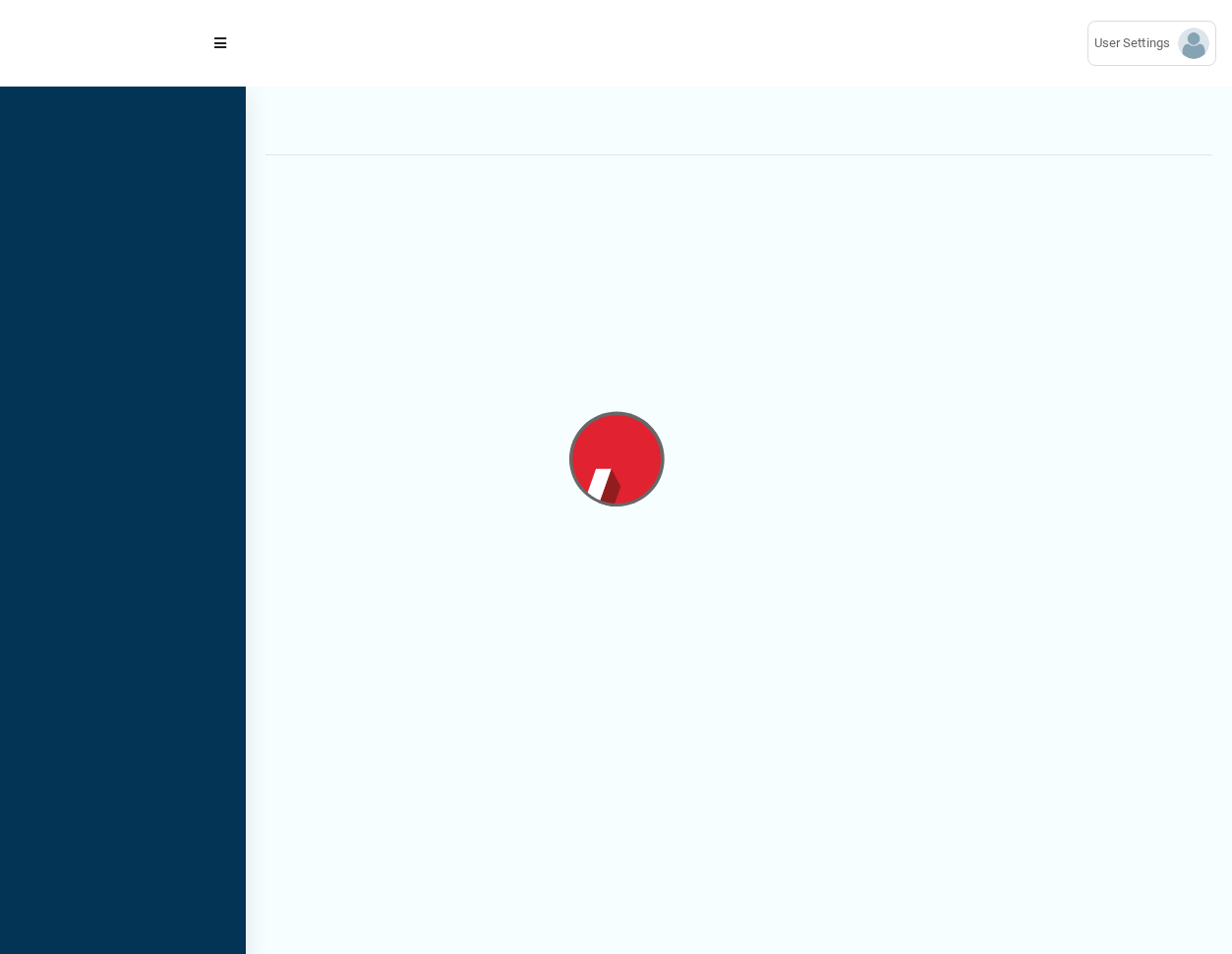 scroll, scrollTop: 0, scrollLeft: 0, axis: both 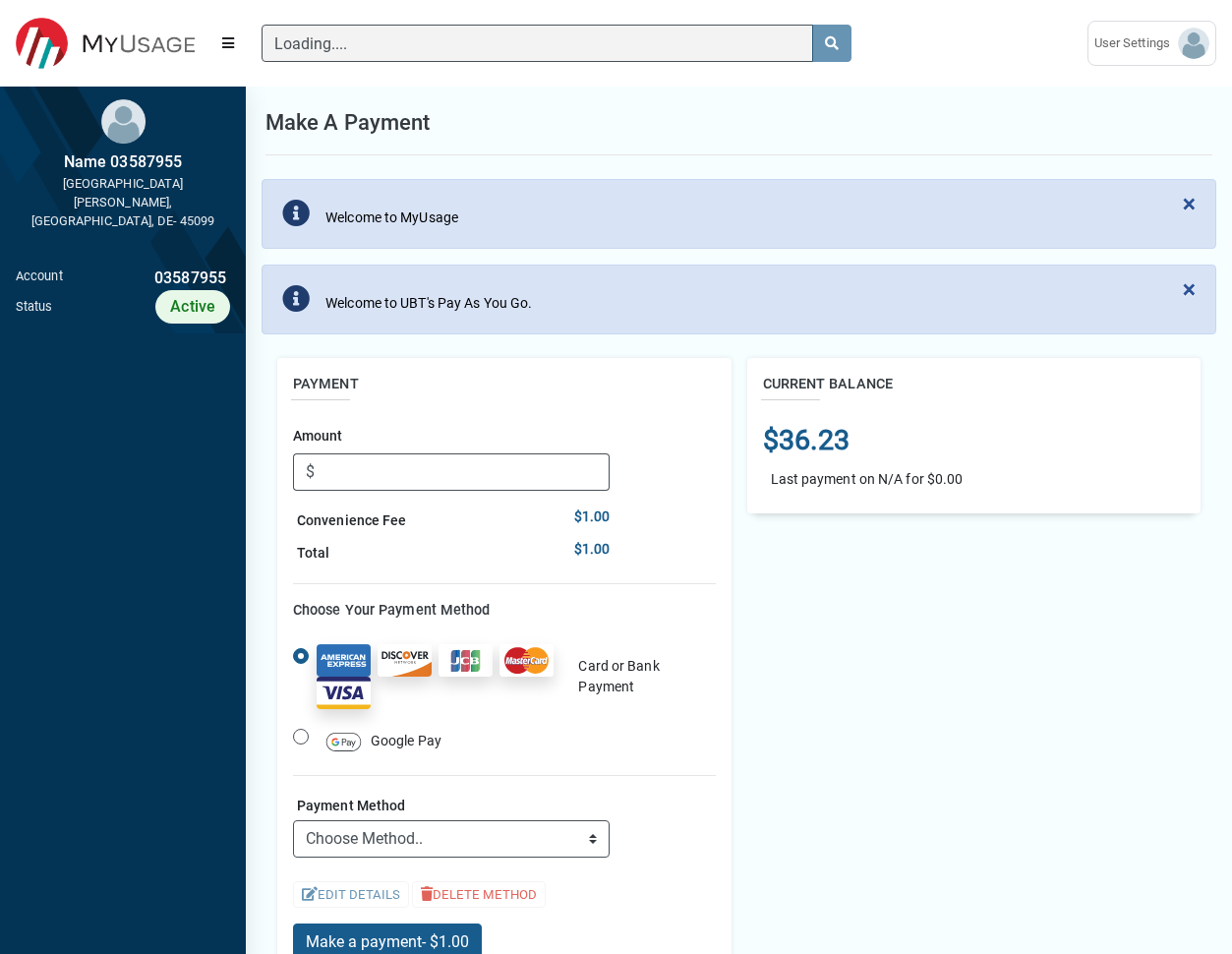 type 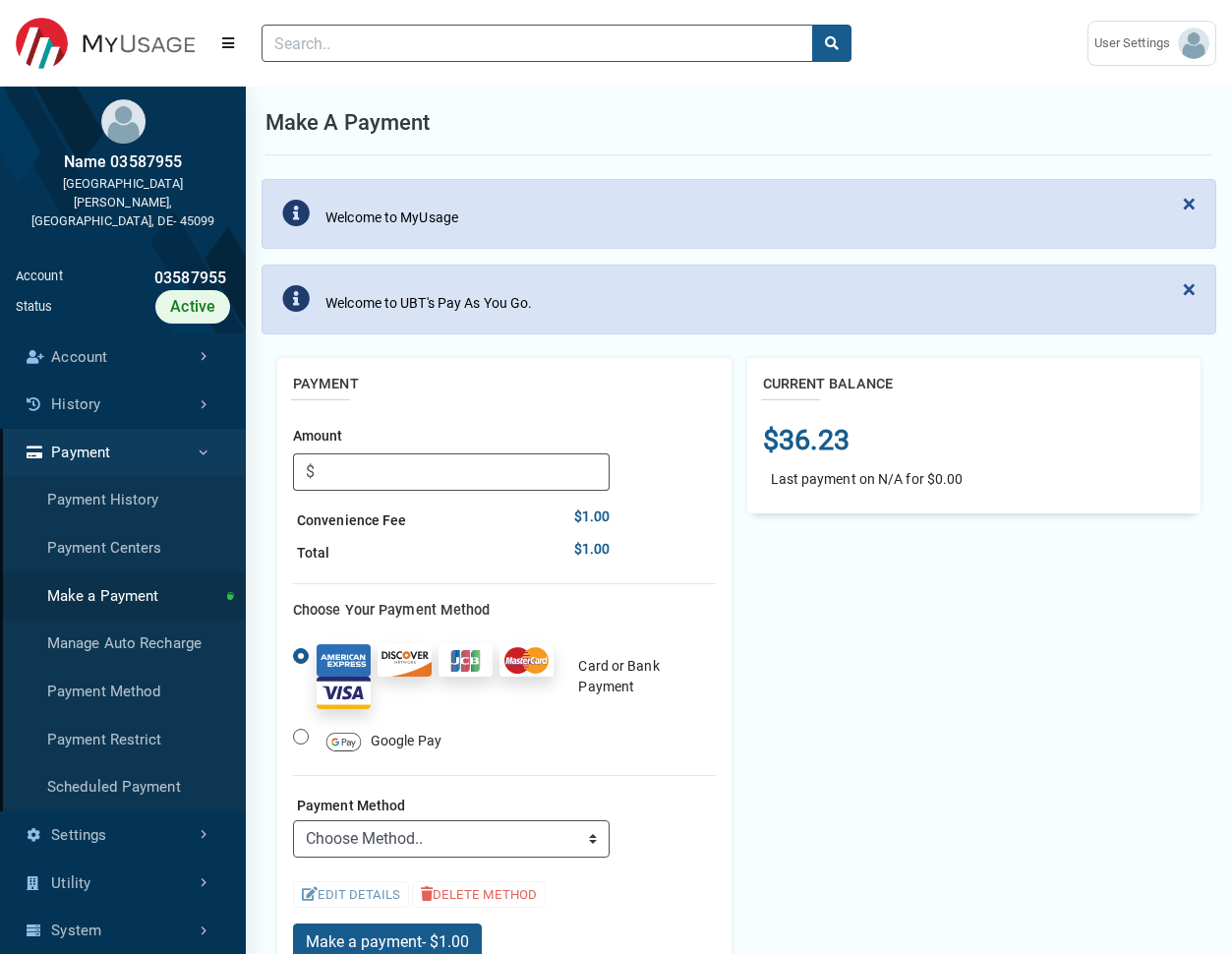 scroll, scrollTop: 9, scrollLeft: 1, axis: both 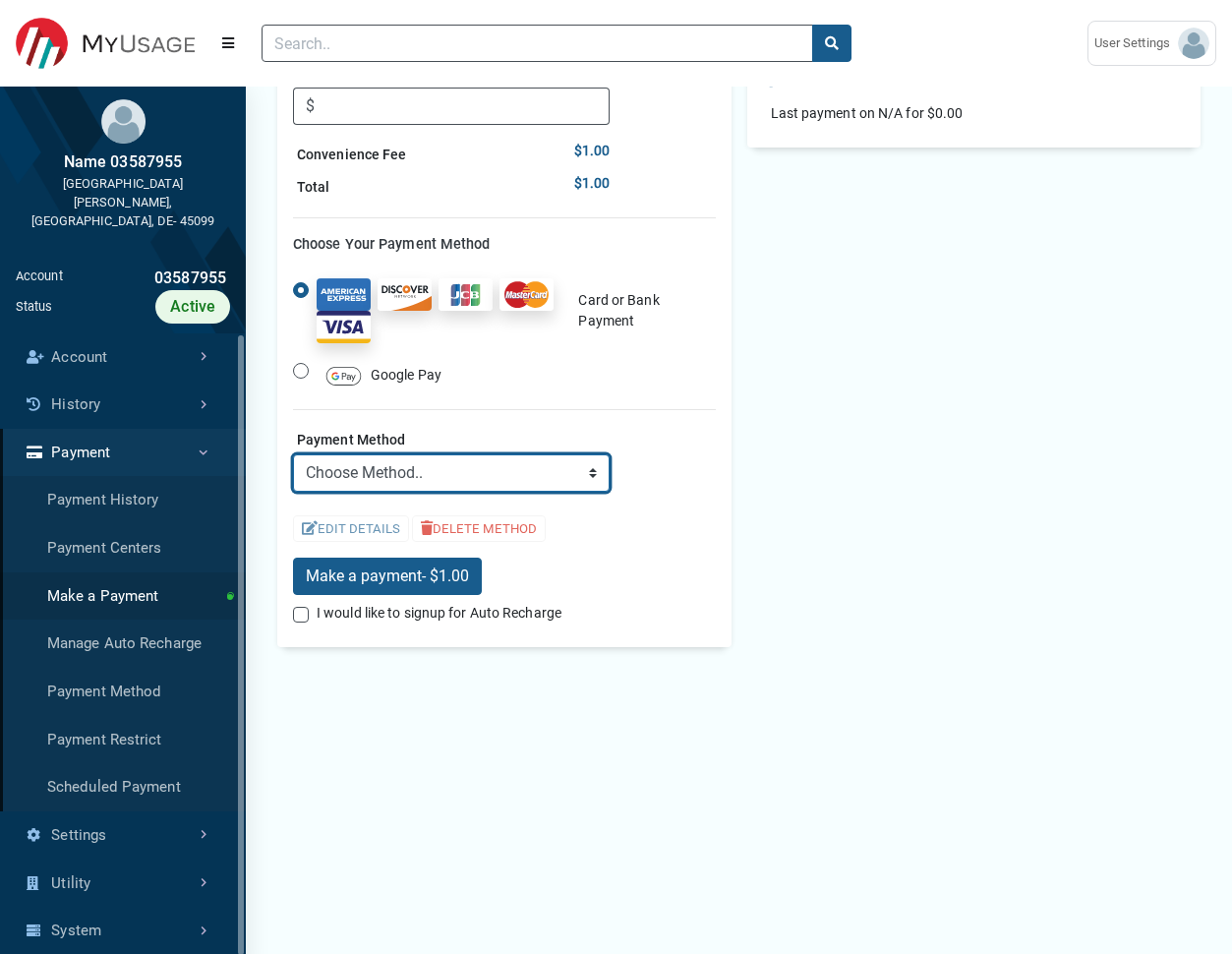 select on "credit" 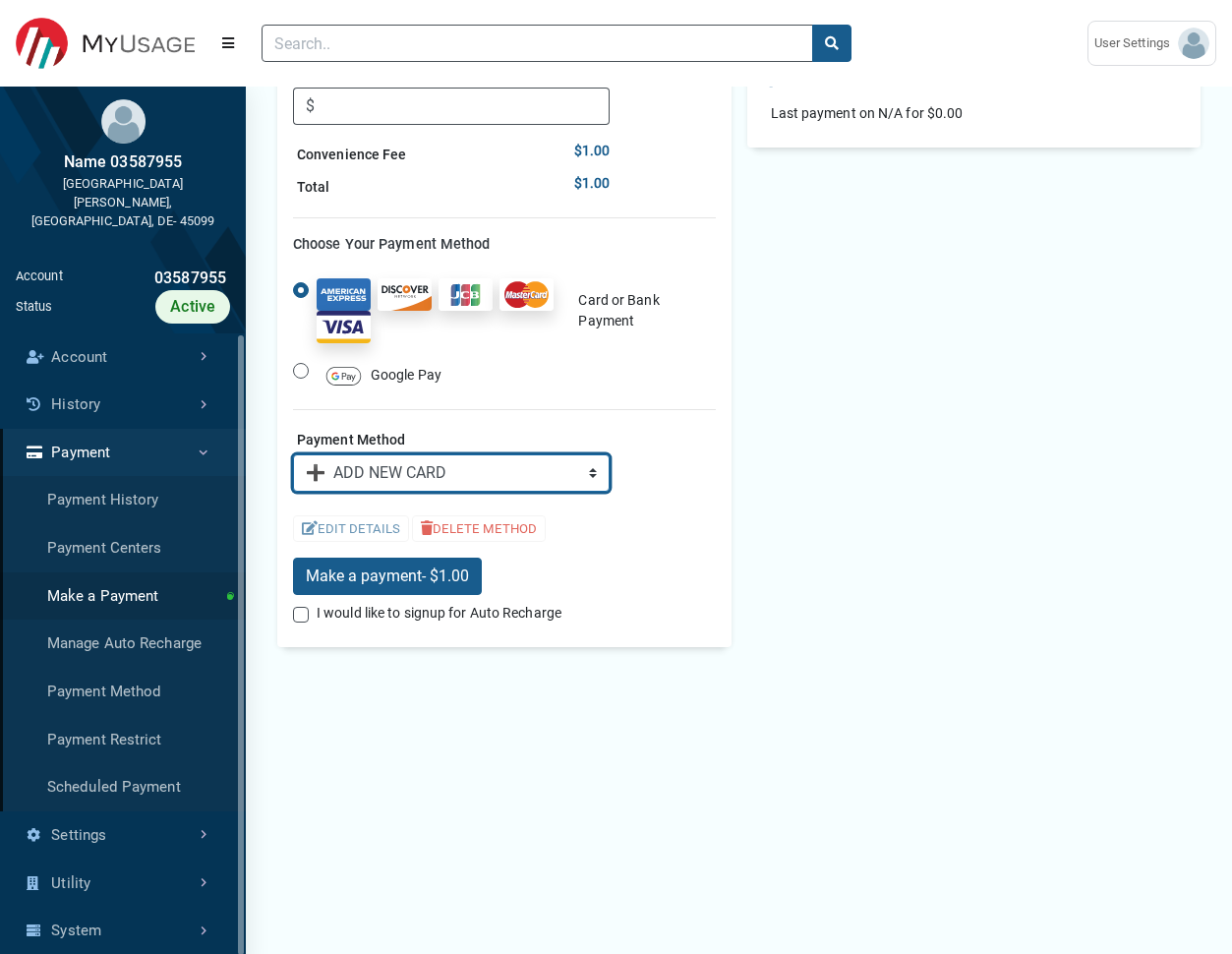 click on "➕  ADD NEW CARD" at bounding box center (0, 0) 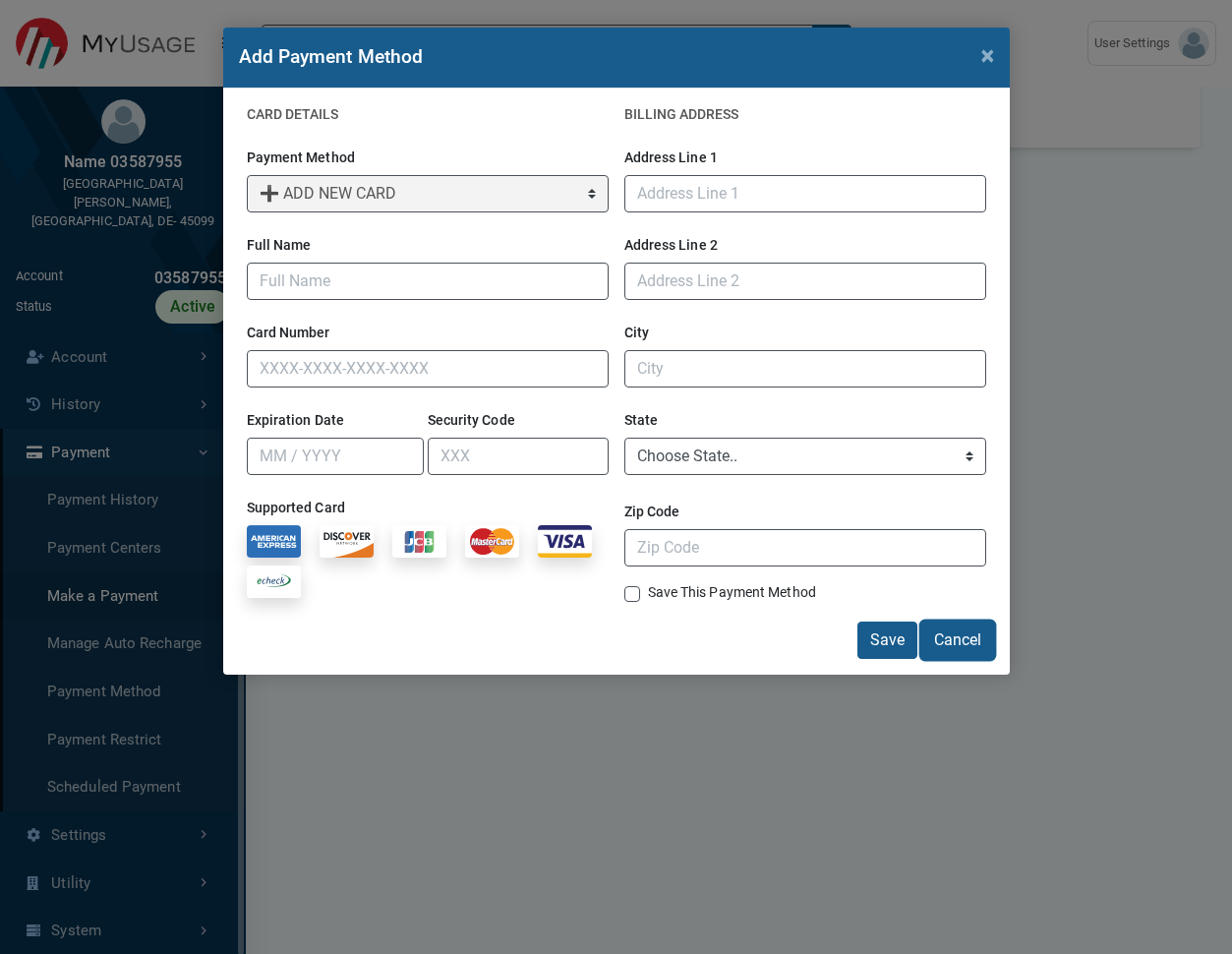 click on "Cancel" at bounding box center (958, 640) 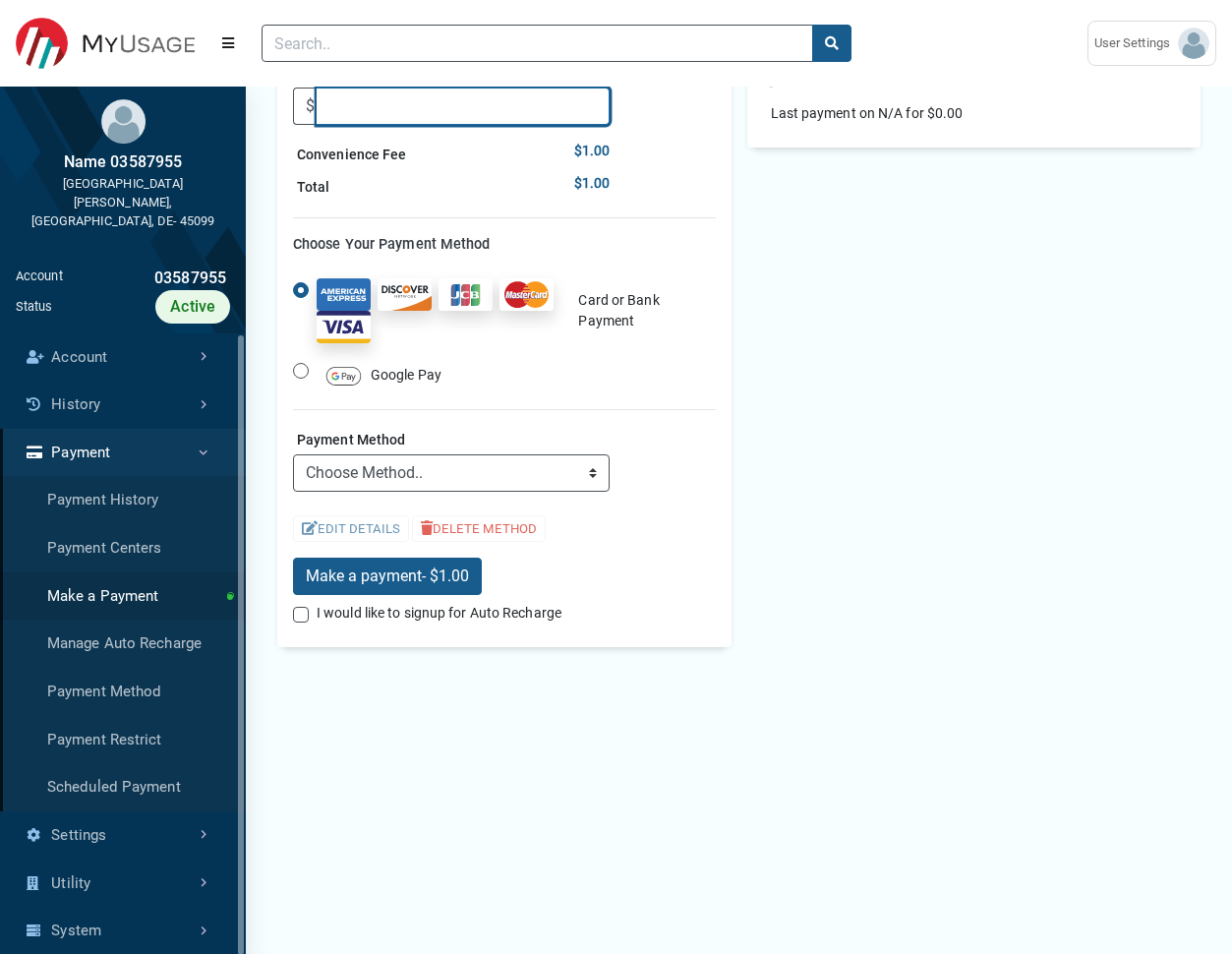 click on "Amount" at bounding box center [463, 106] 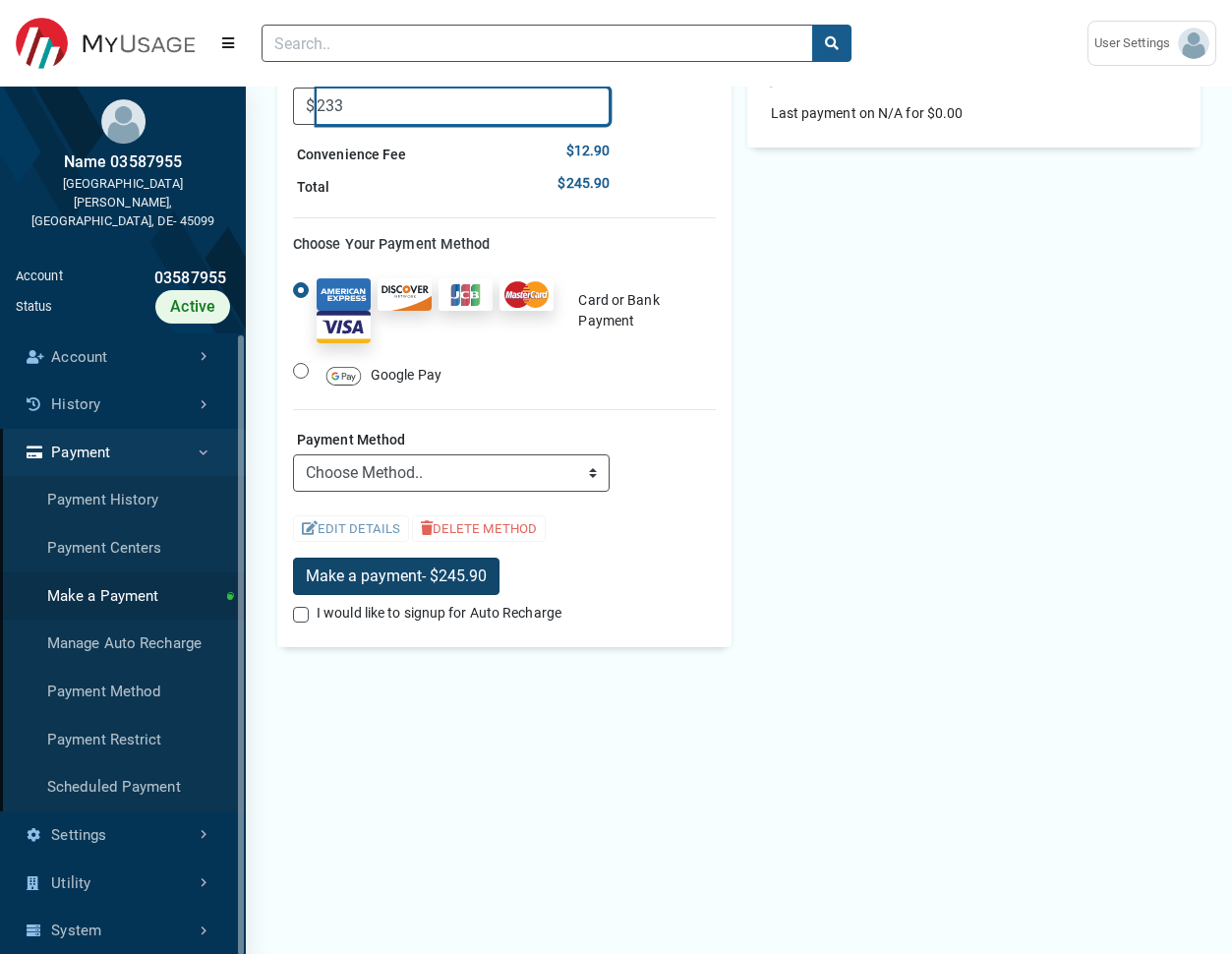 type on "233" 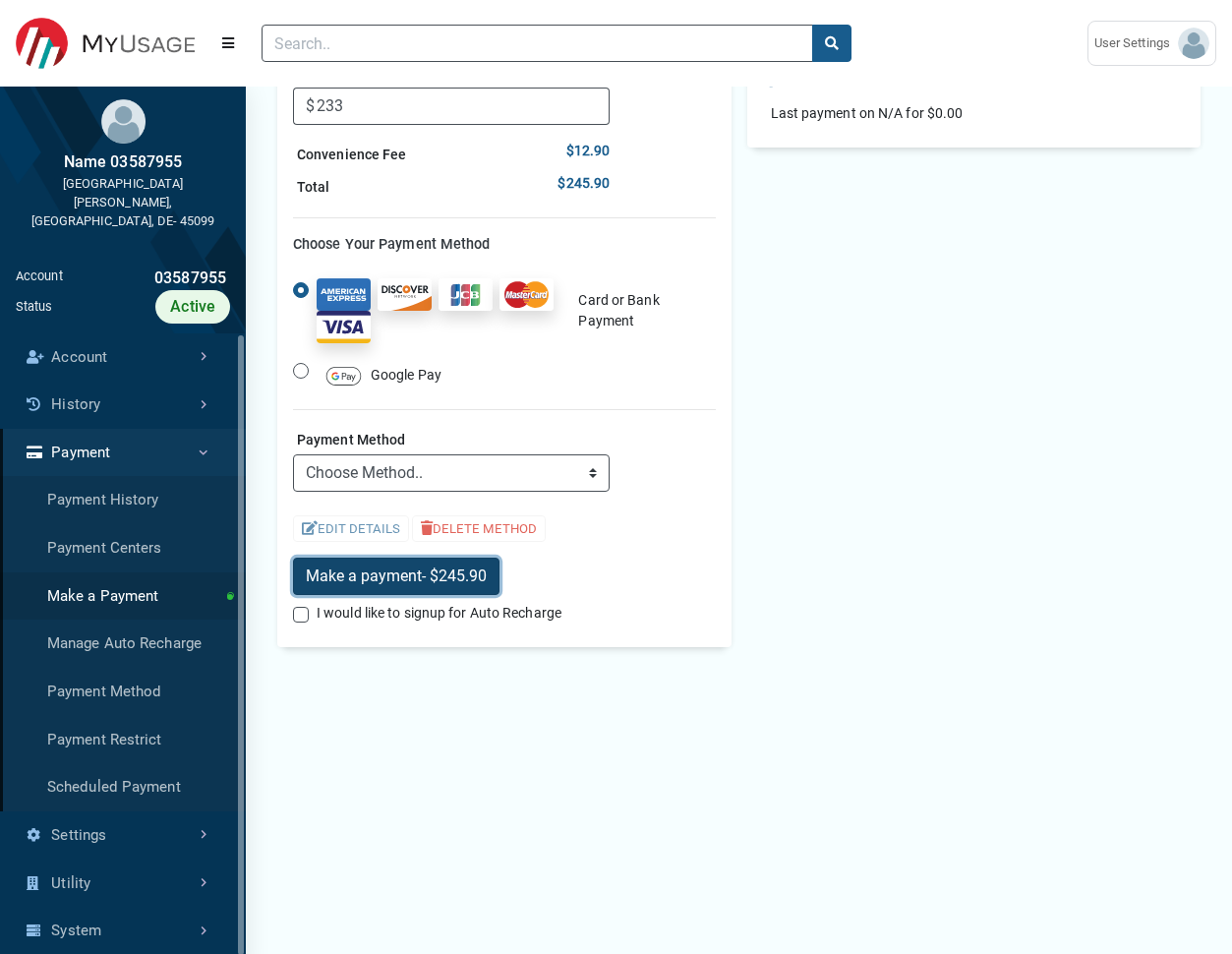 click on "Make a payment  - $245.90" at bounding box center (396, 576) 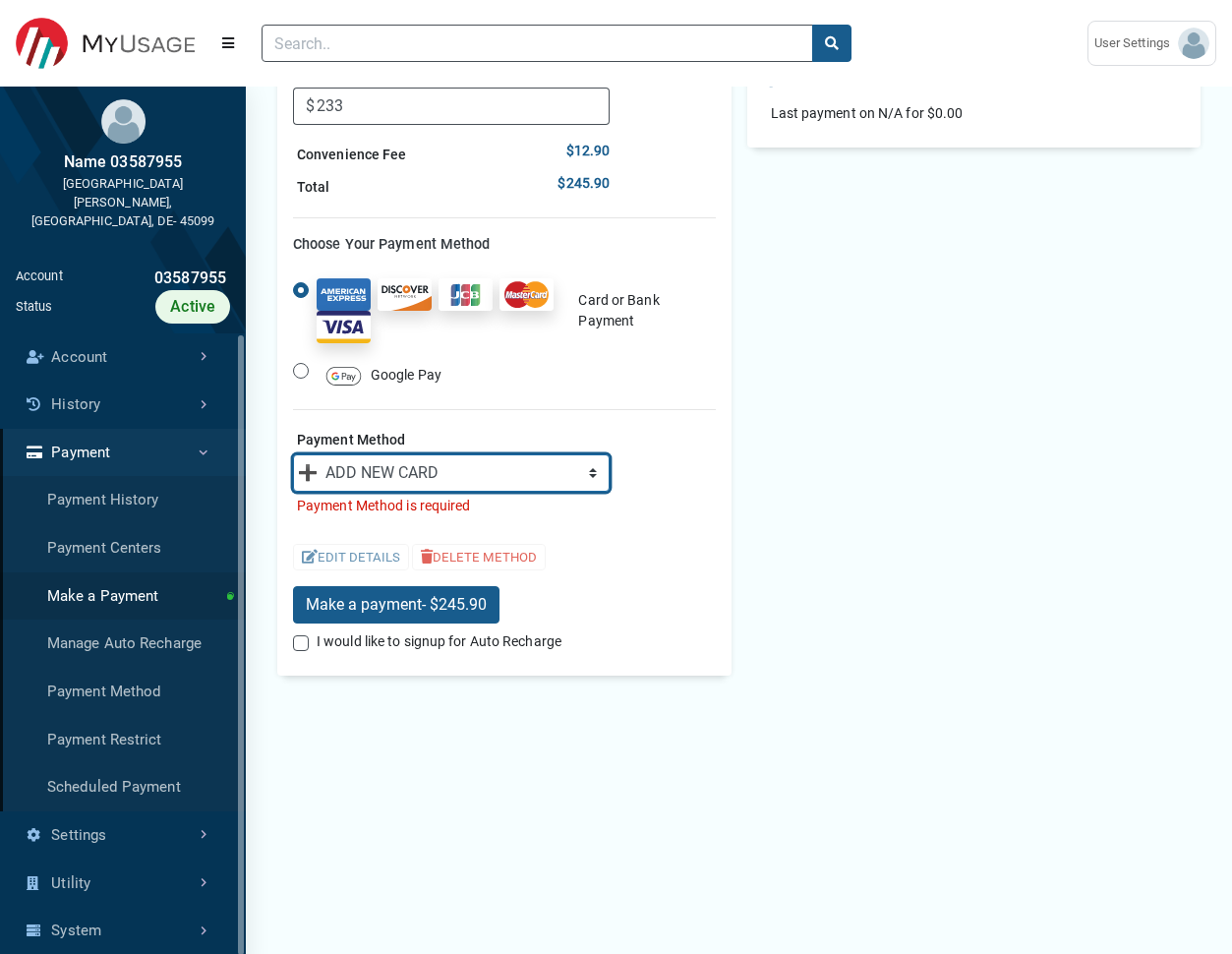 click on "💳
xxxx xxxx xxxx 1111 (Visa)" at bounding box center [0, 0] 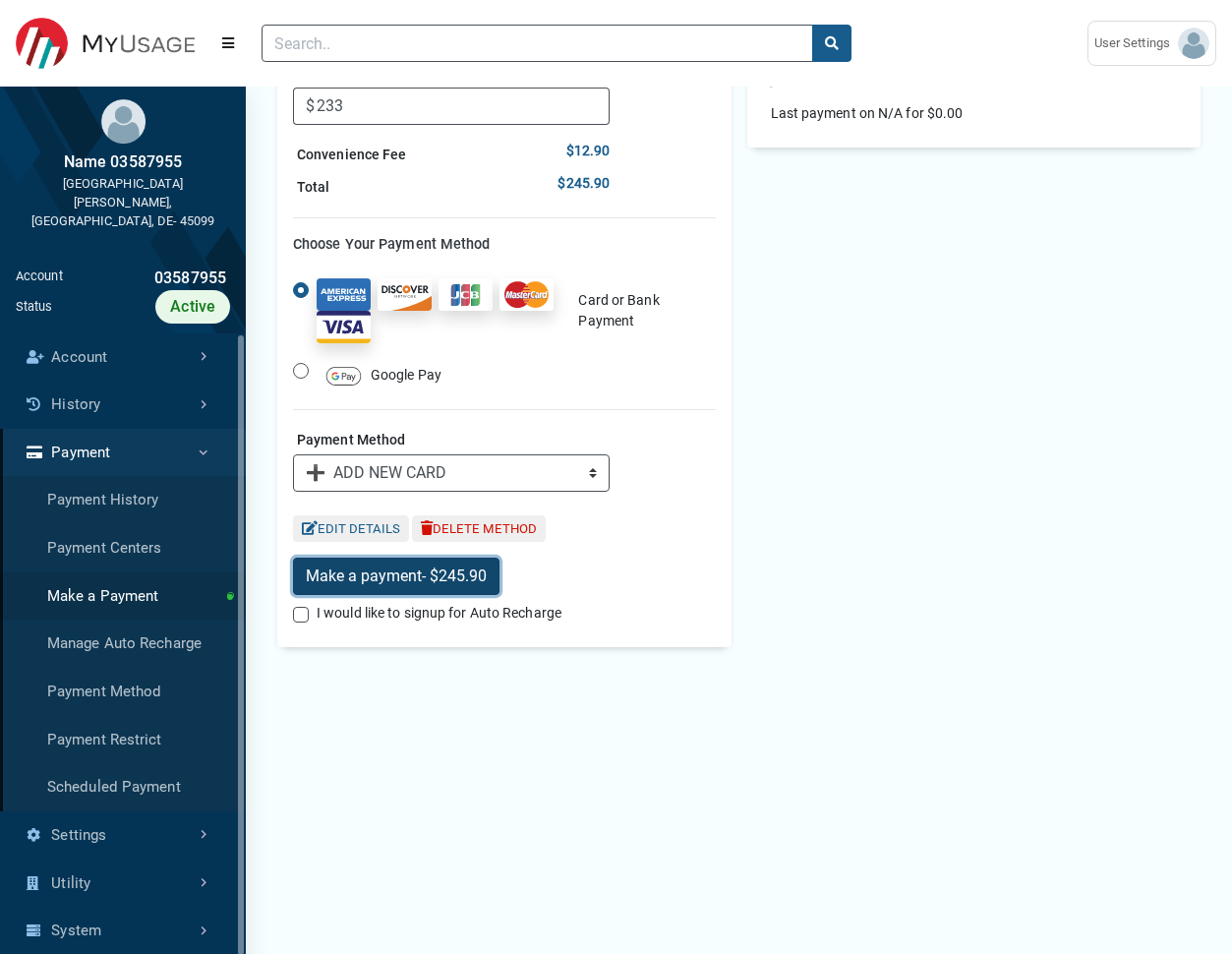 click on "Make a payment  - $245.90" at bounding box center [396, 576] 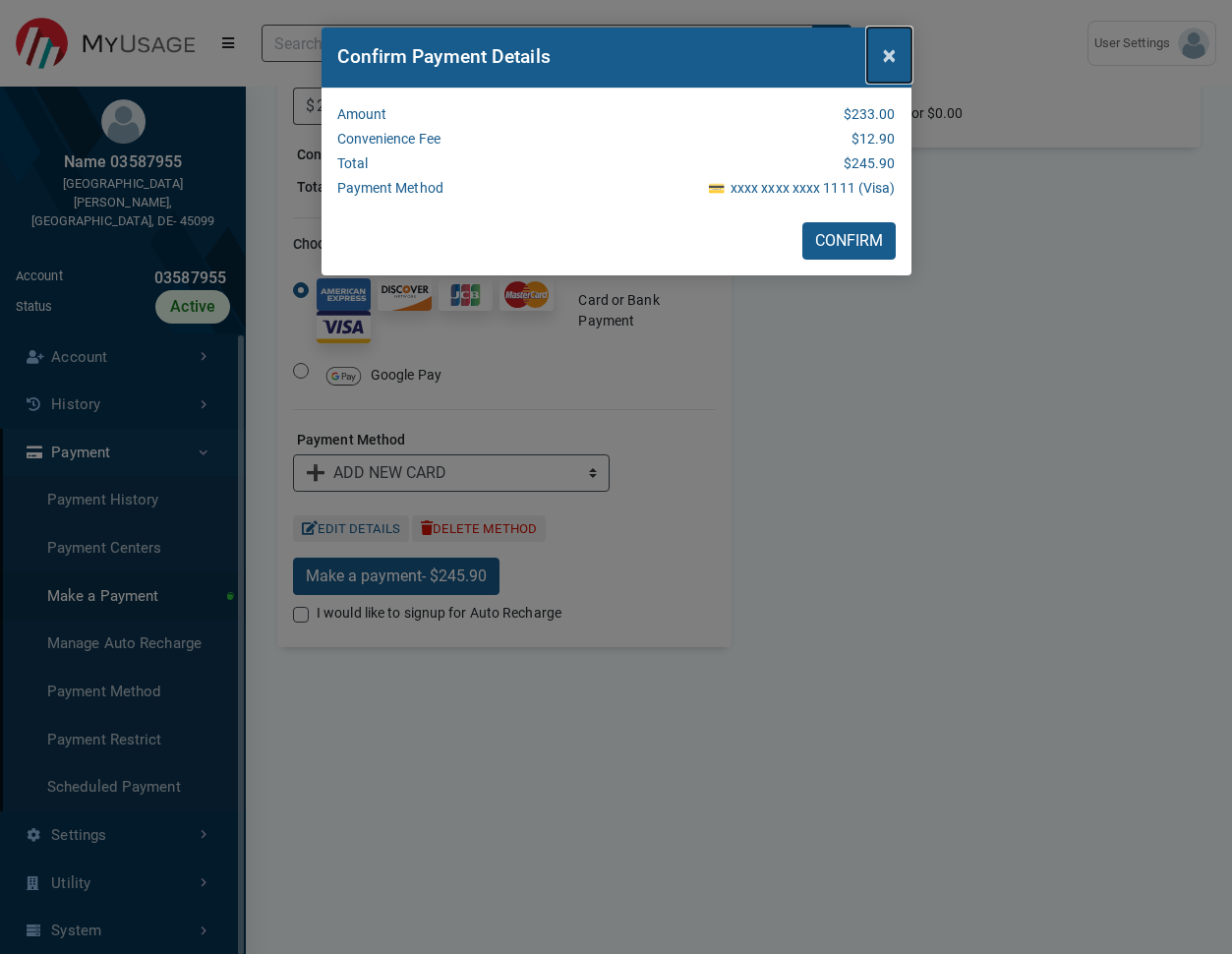 click on "×" at bounding box center (889, 55) 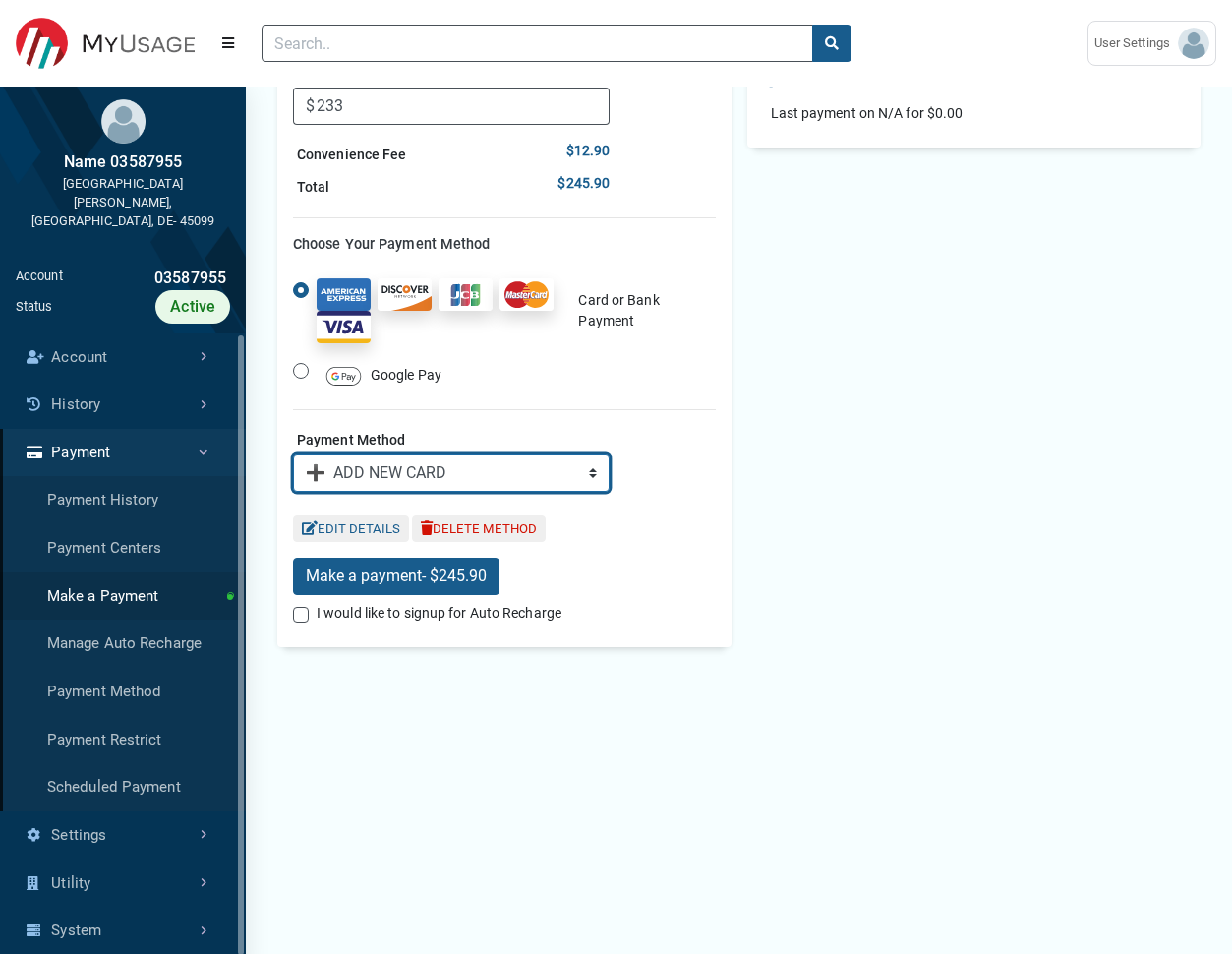 select on "credit" 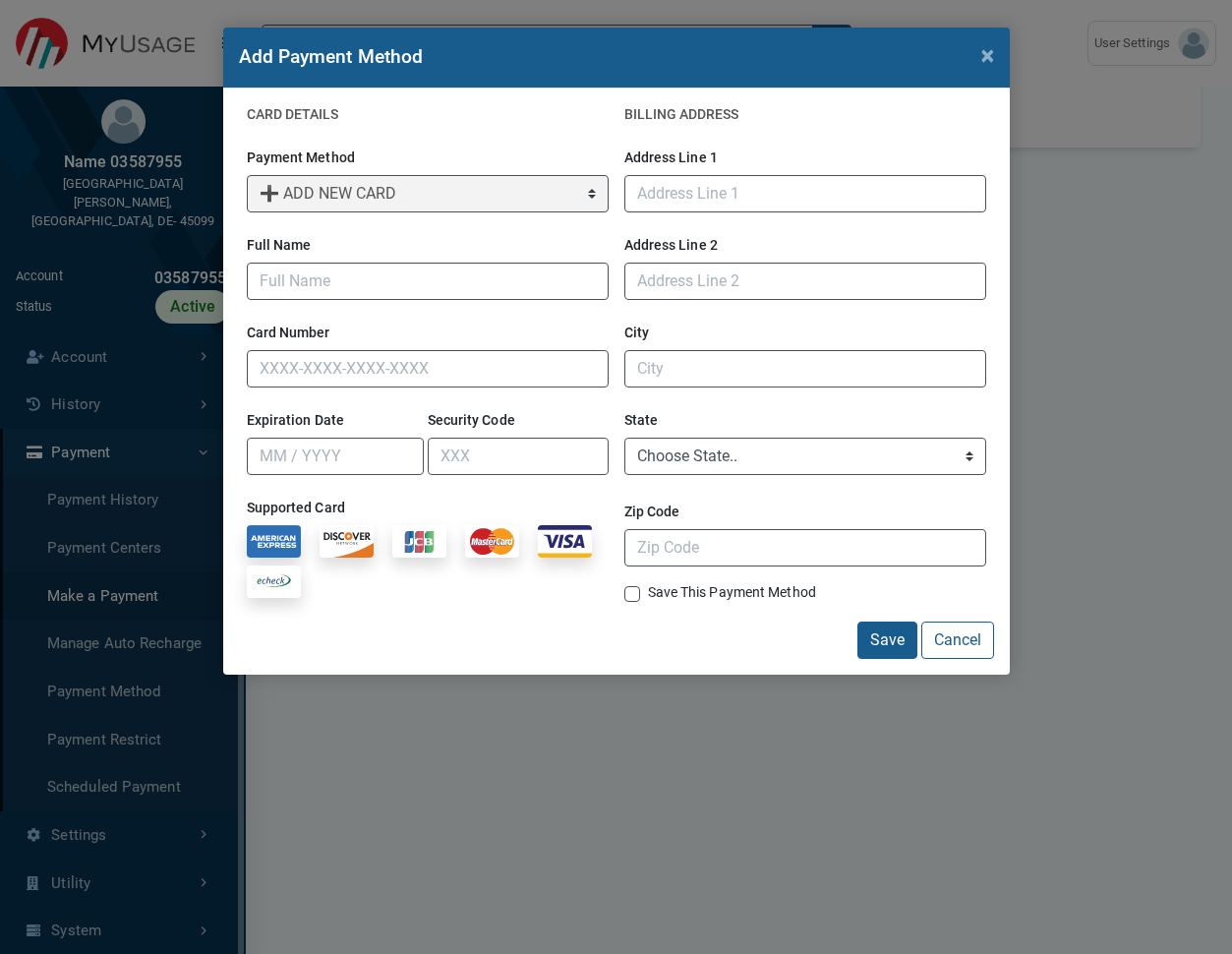 click on "CARD DETAILS
Payment Method
Choose Method..
➕ ADD NEW CARD
➕ ADD NEW SAVINGS ACCOUNT
➕ ADD NEW CHECKING ACCOUNT
➕ ADD NEW COMMERCIAL CHECKING ACCOUNT
Full Name
First Name
Last Name
Card Number
Expiration Date
Security Code
e l o visa MasterCard Maestro discover ••• •••• •••• •••• •••• Full Name ••/•• •••
Routing Number
Account Number
Confirm Account Number" at bounding box center (428, 351) 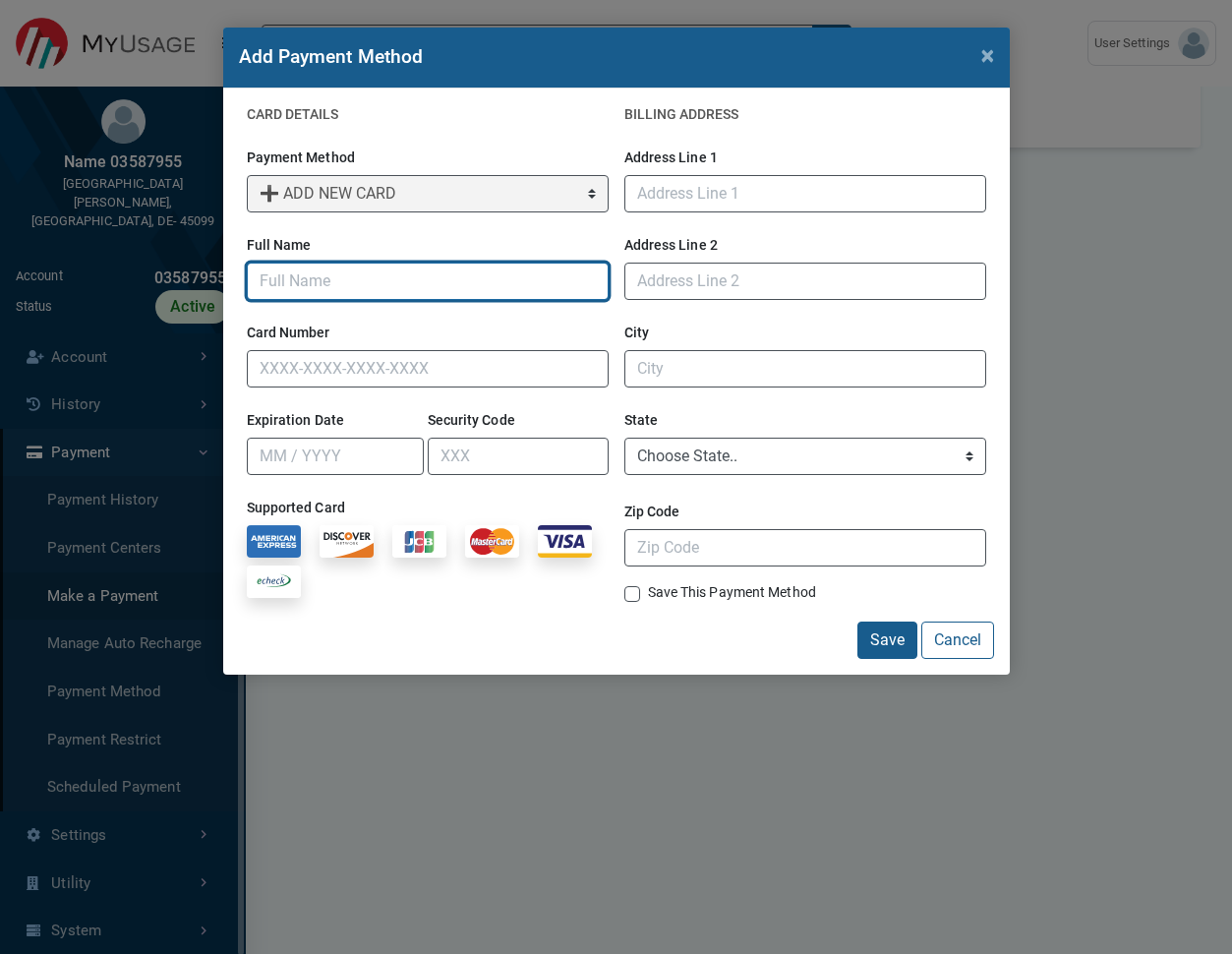 click on "Full Name" at bounding box center (428, 281) 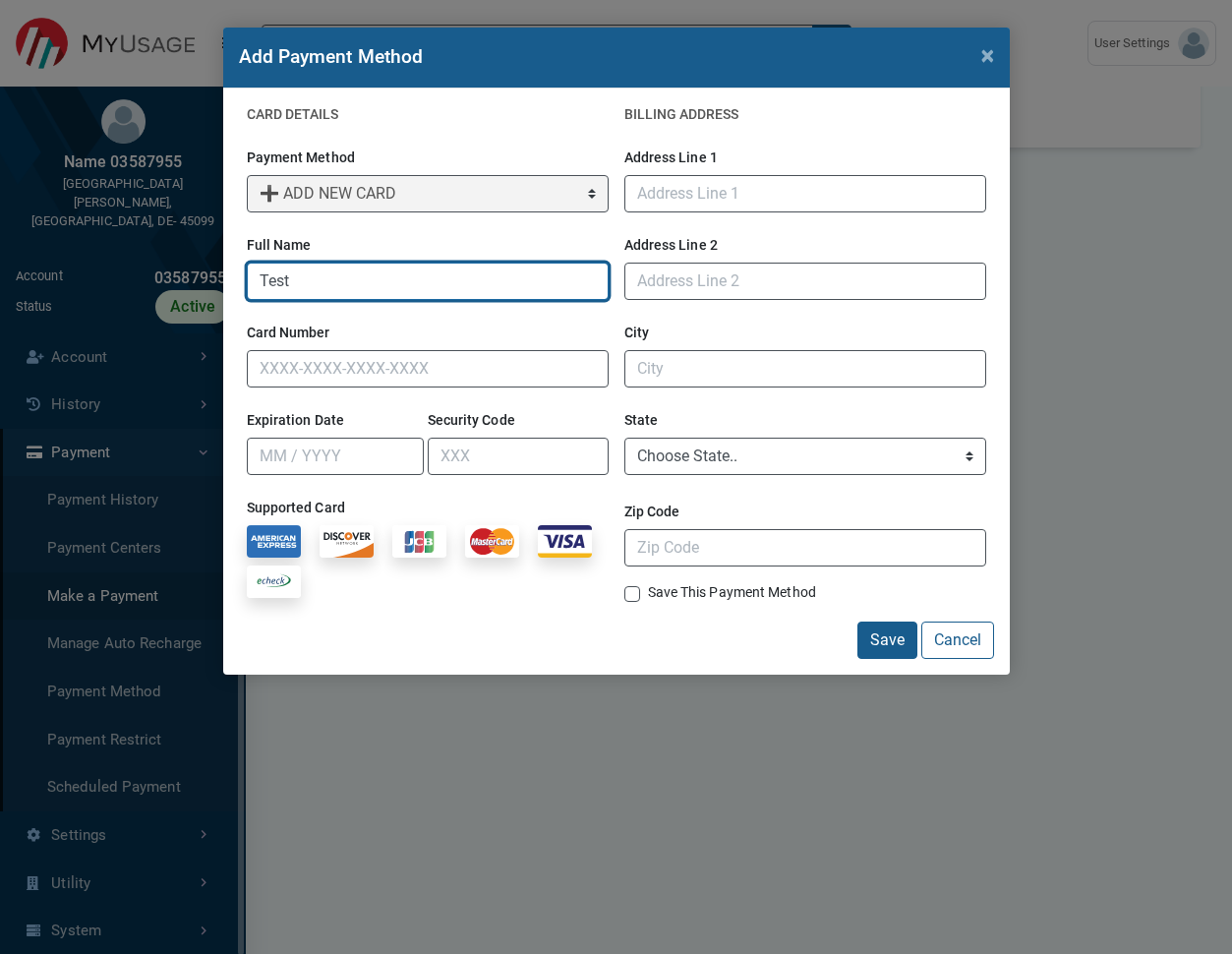 type on "Test" 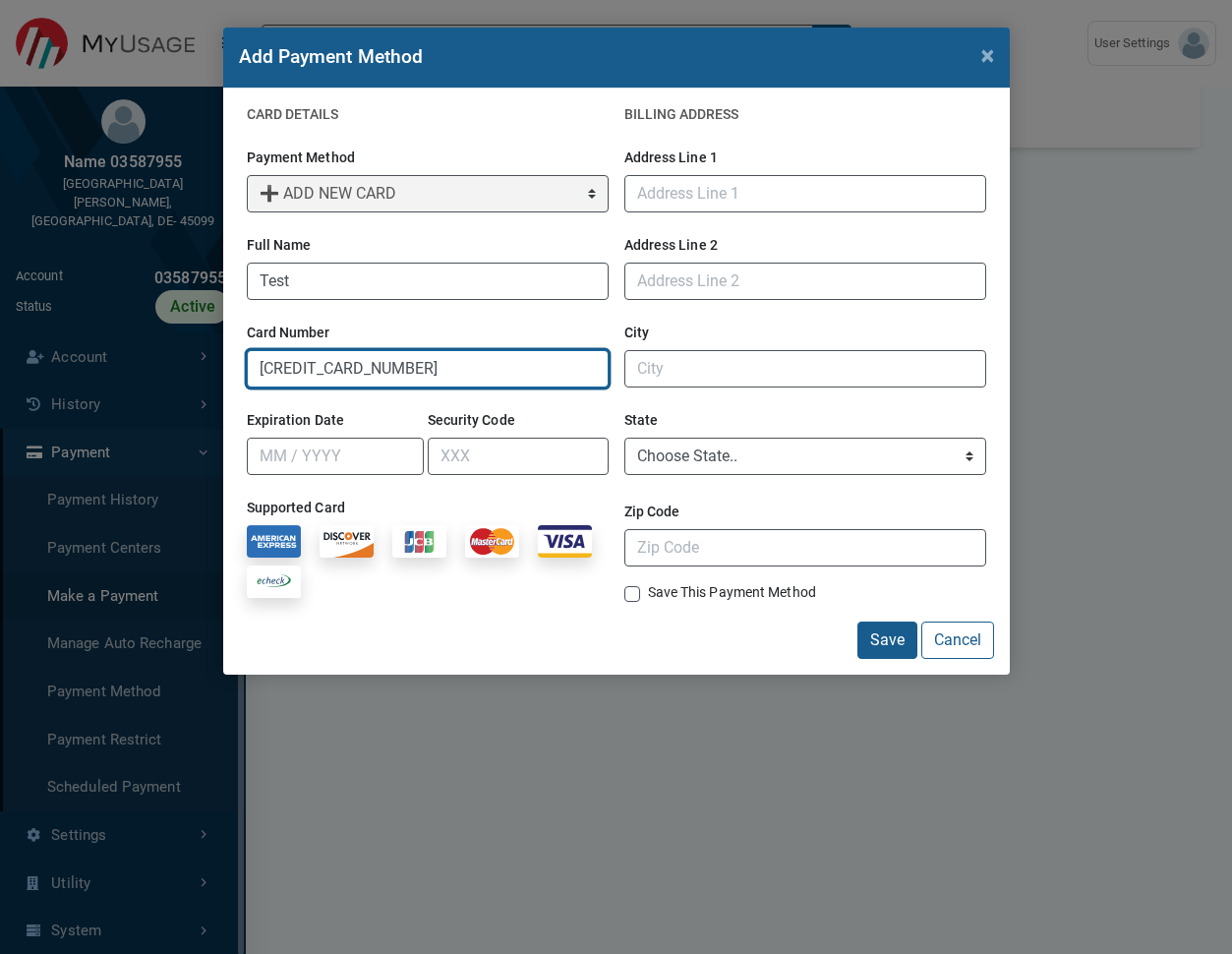 type on "[CREDIT_CARD_NUMBER]" 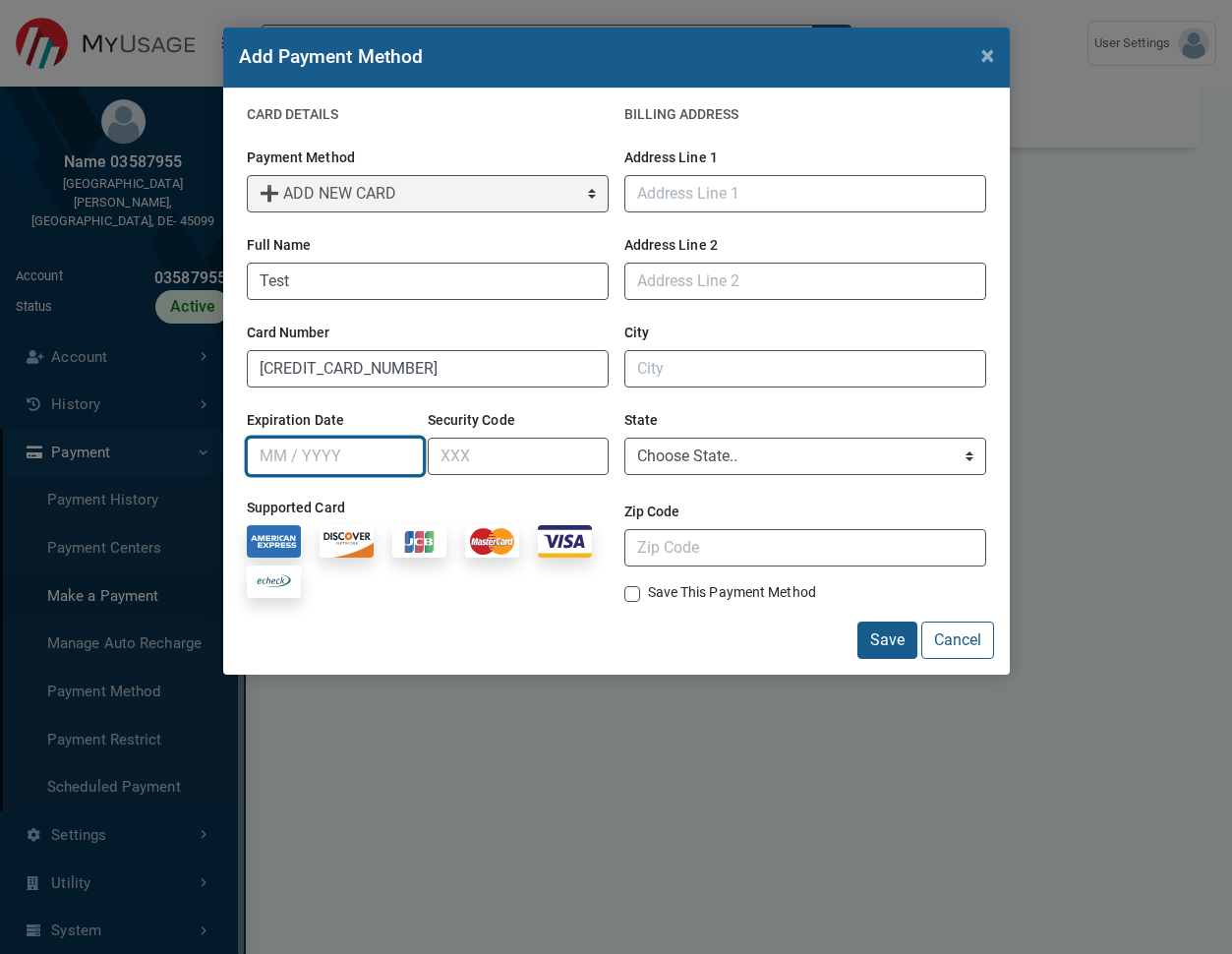 click on "Expiration Date" at bounding box center (335, 456) 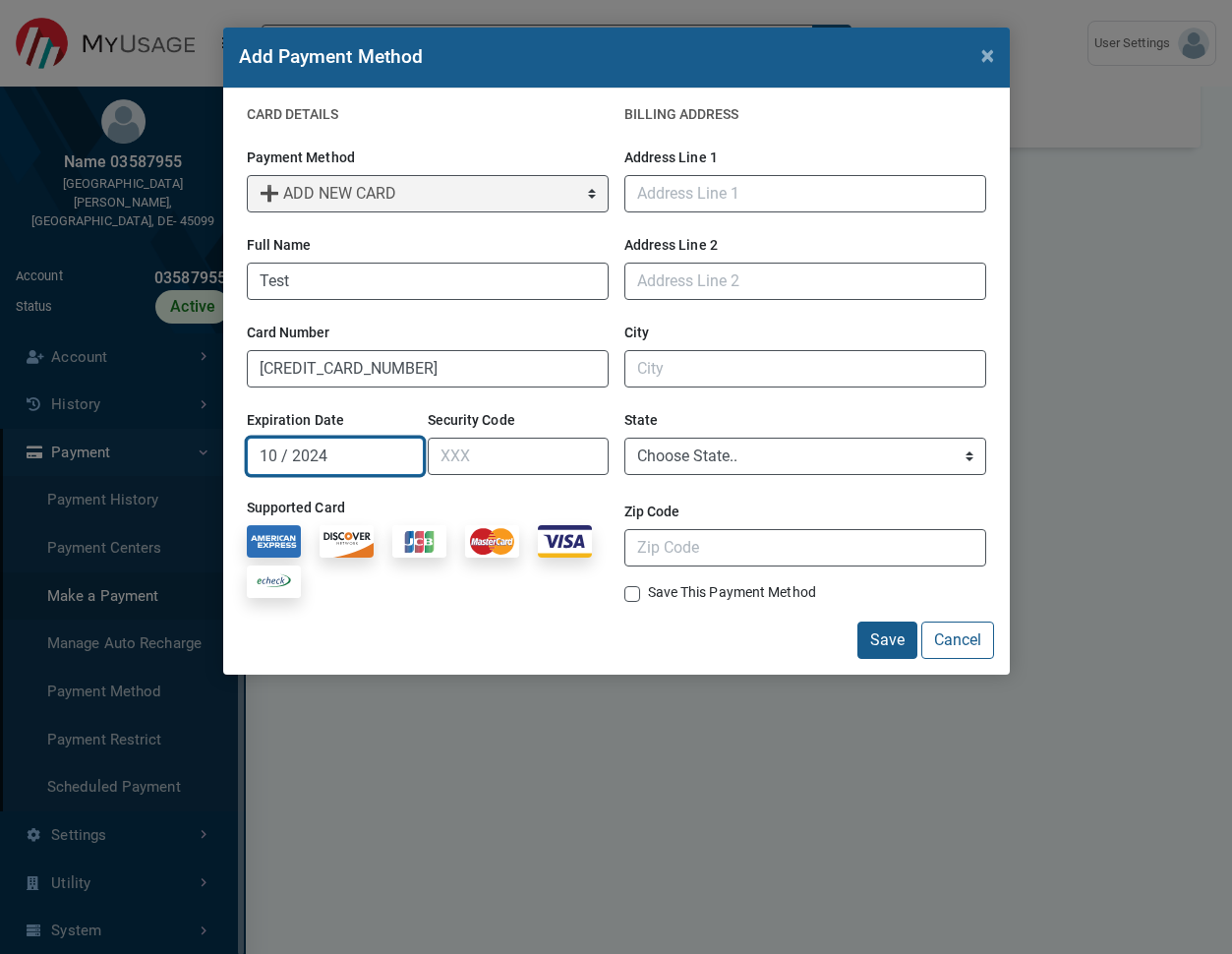 type on "10 / 2024" 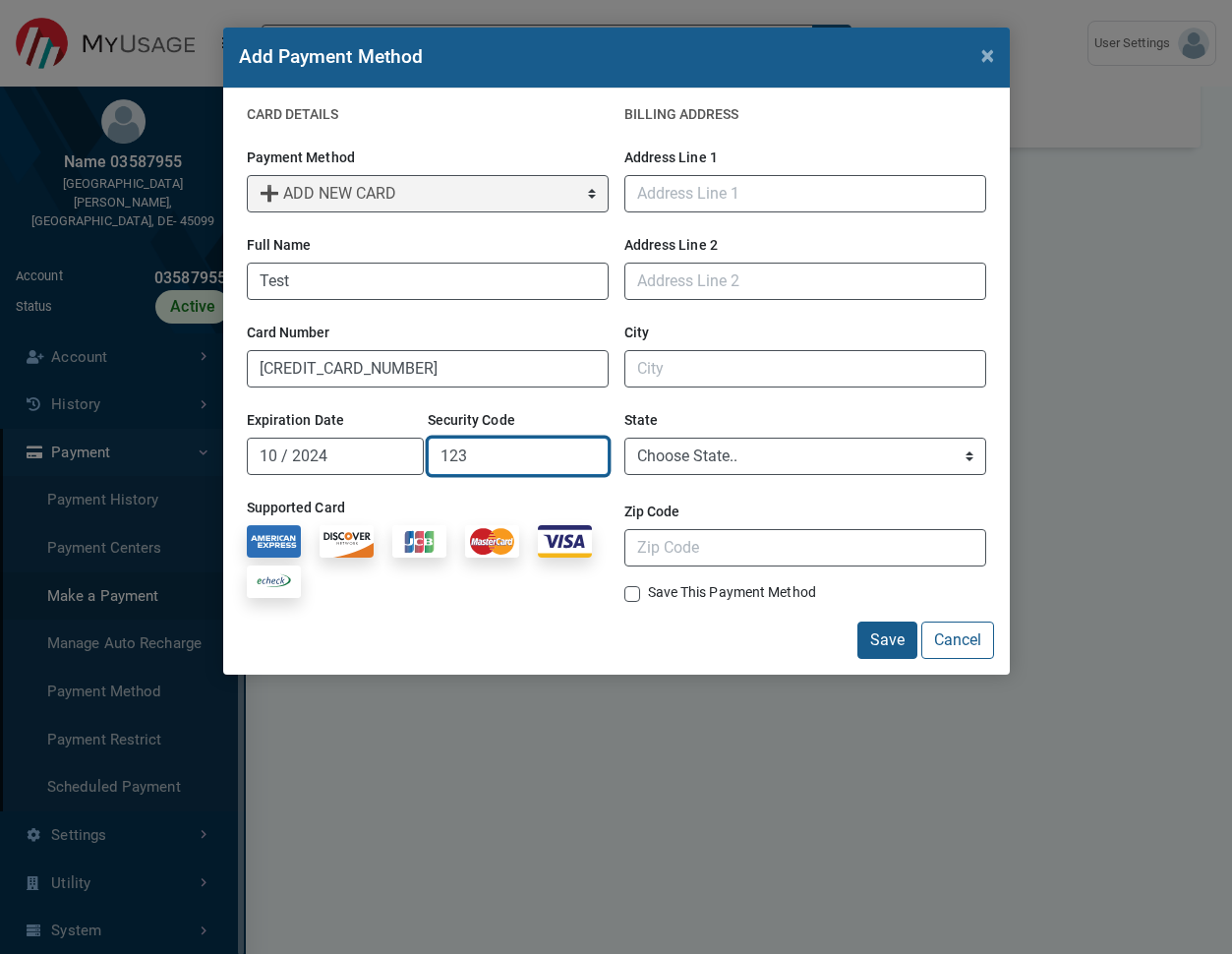 type on "123" 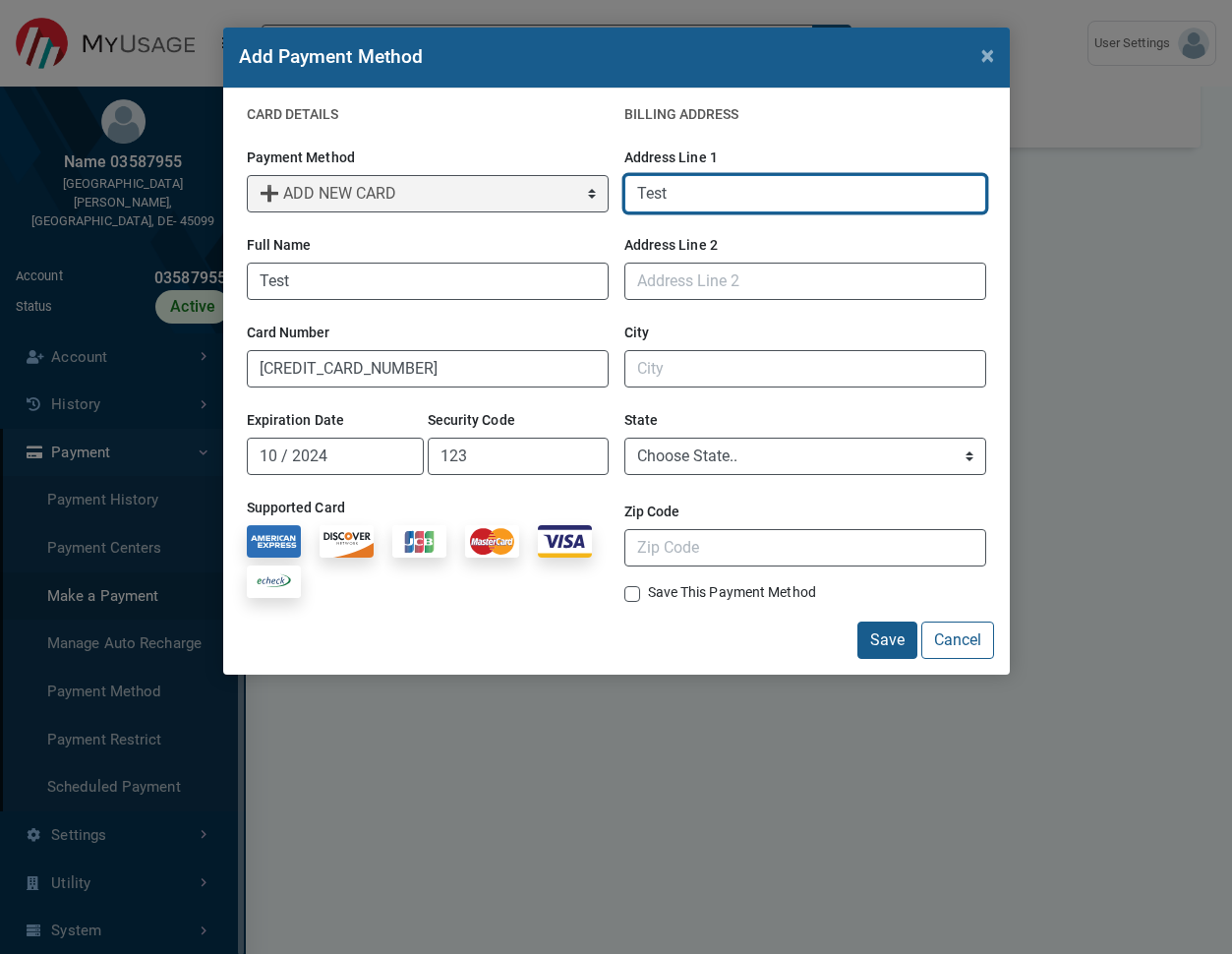 type on "Test" 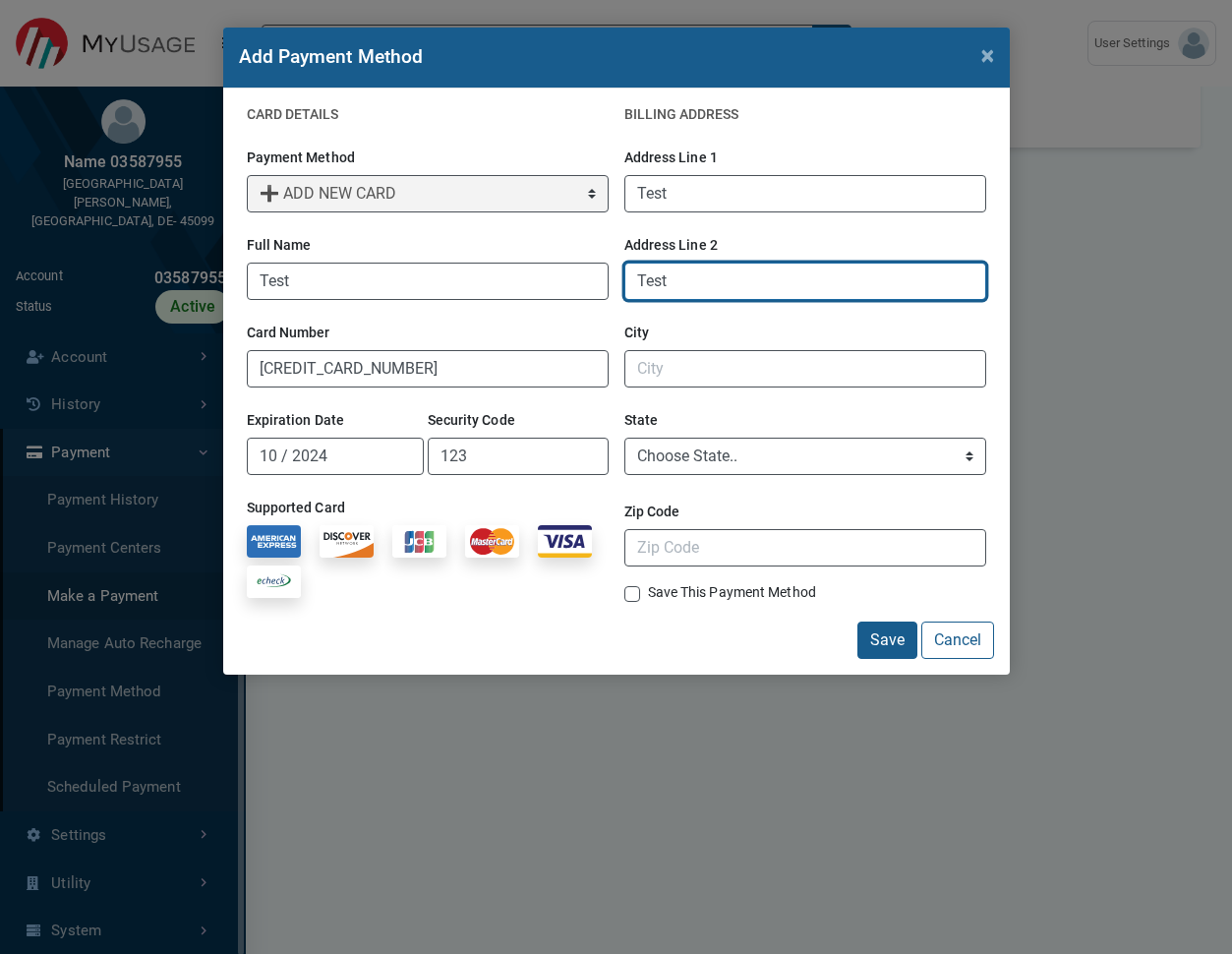 type on "Test" 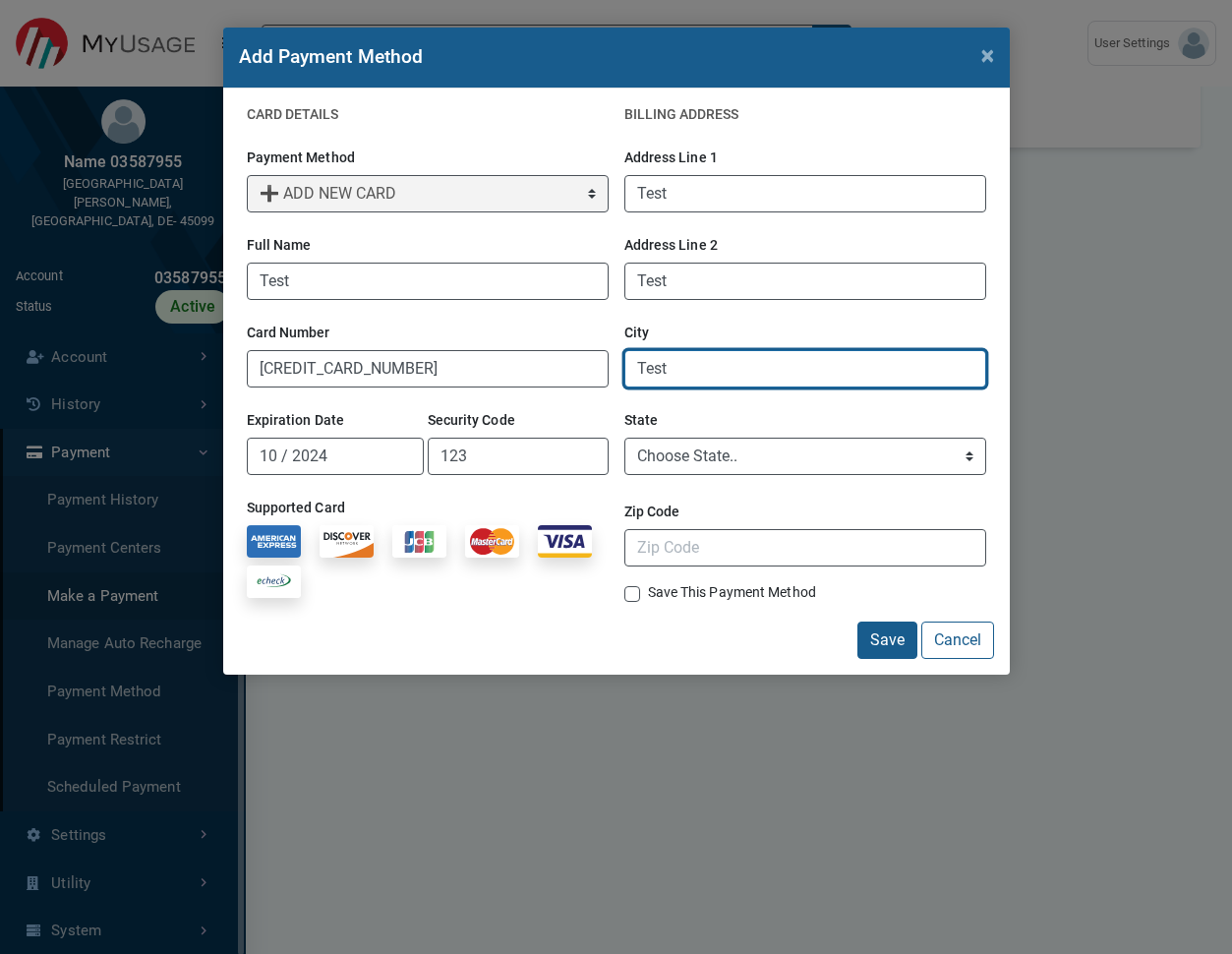 type on "Test" 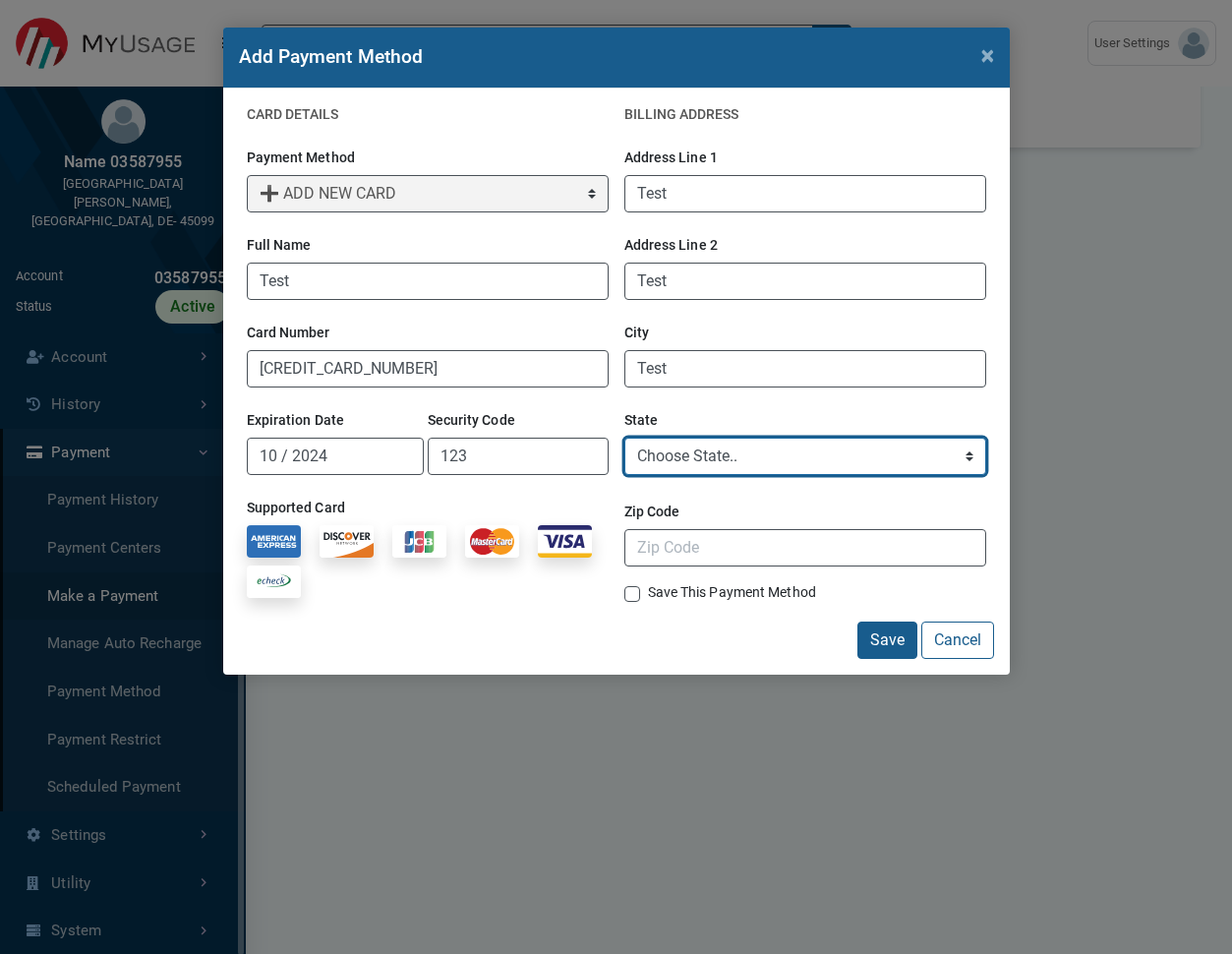 select on "TN" 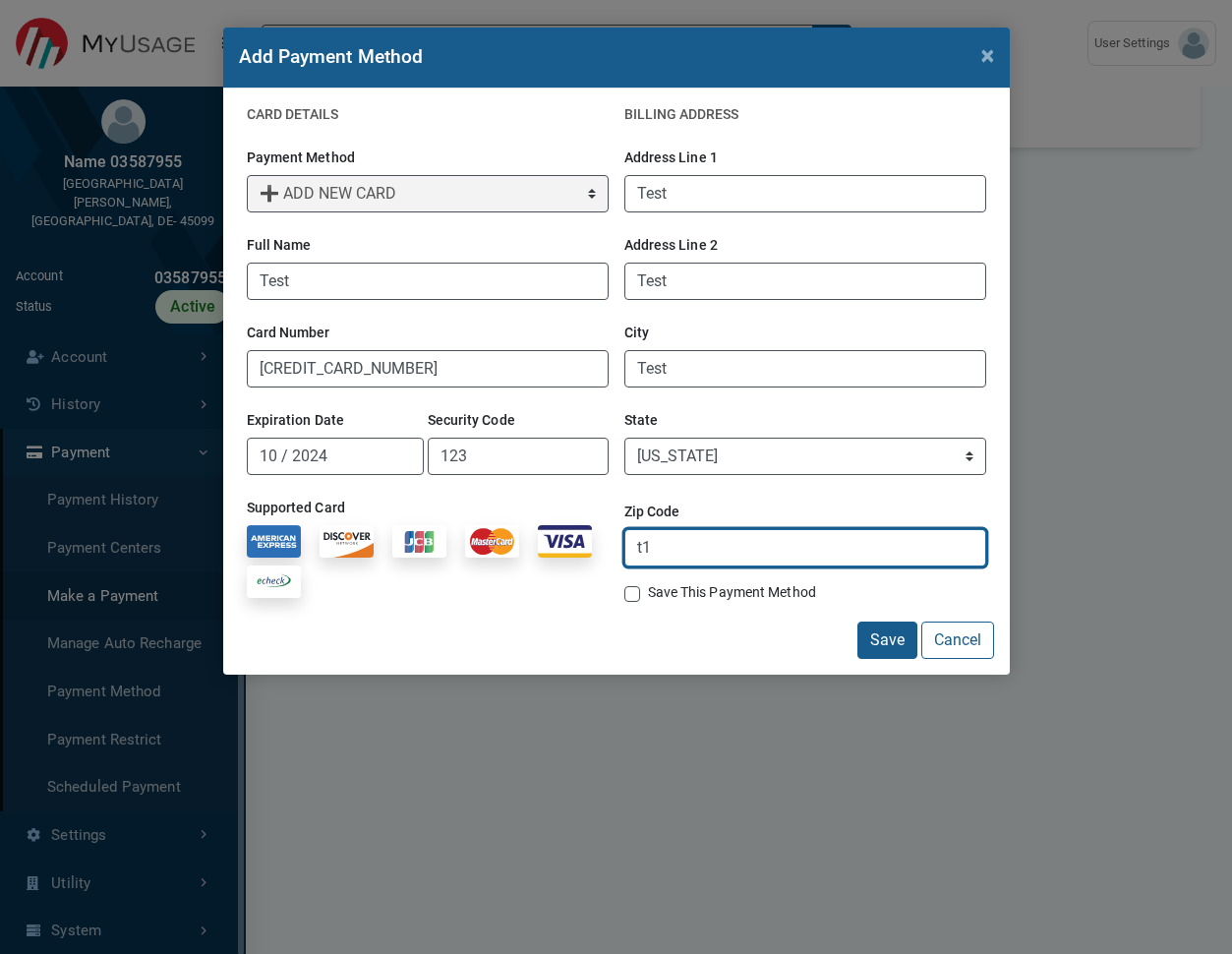 type on "t" 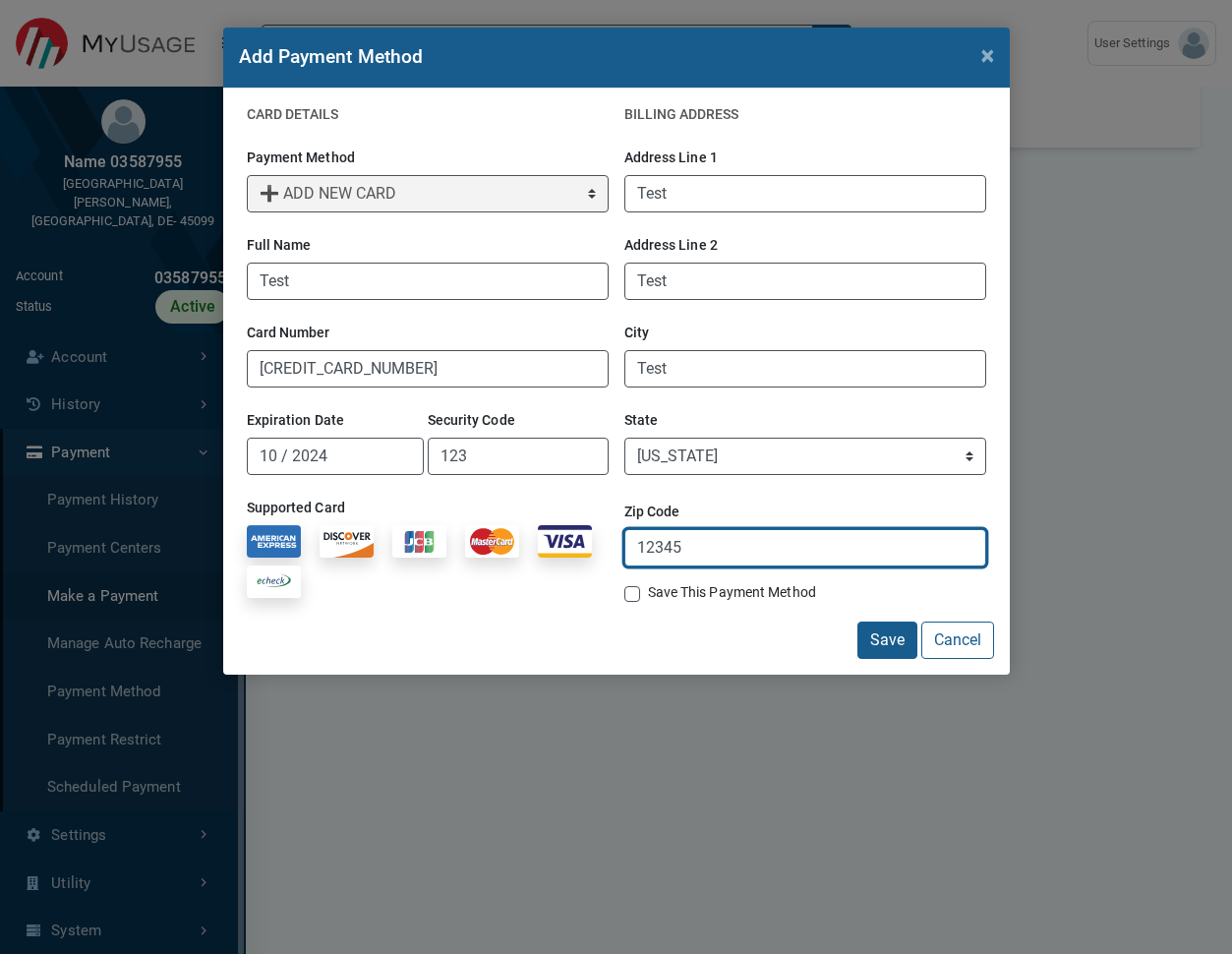 type on "12345" 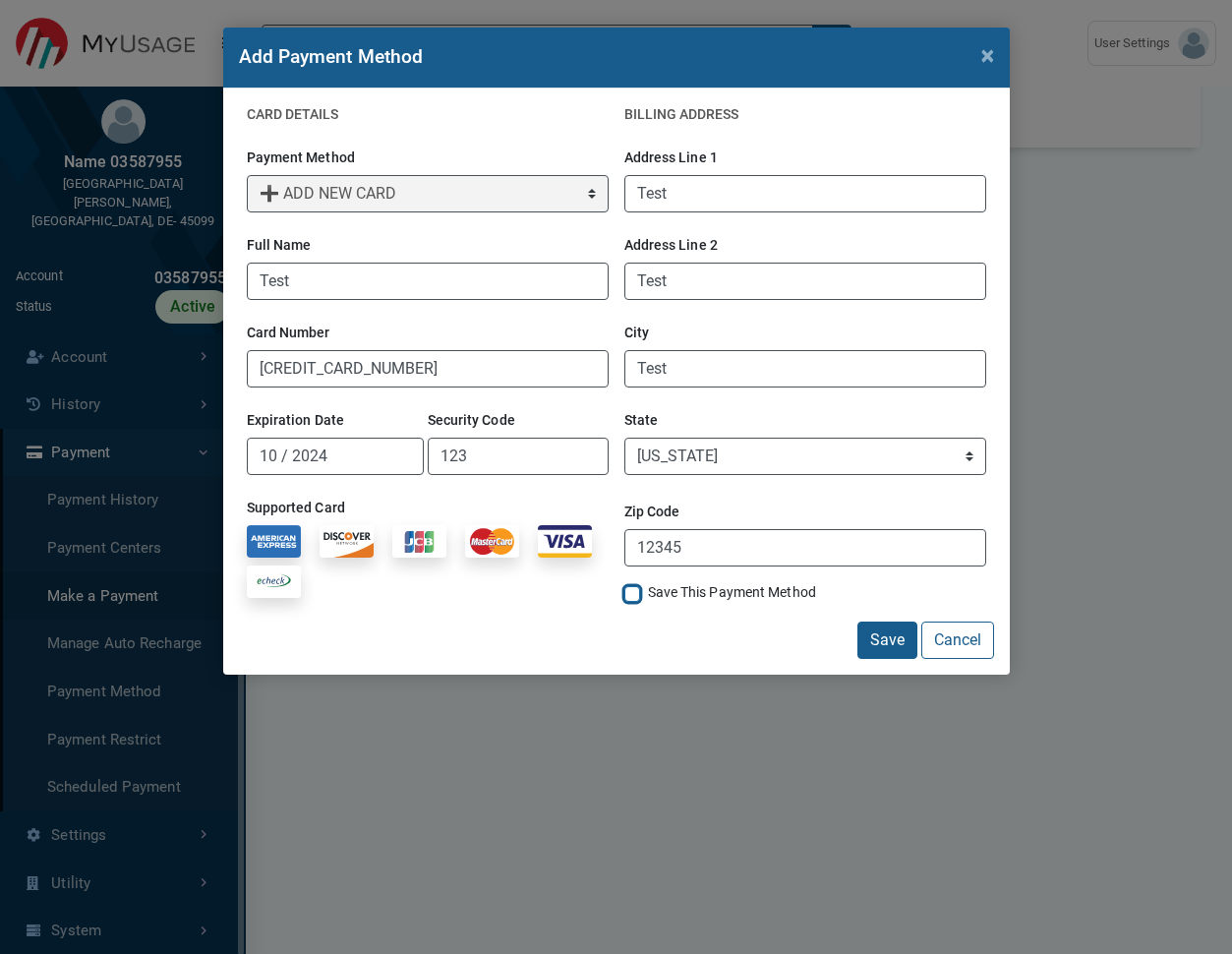 click on "Save This Payment Method" at bounding box center (632, 592) 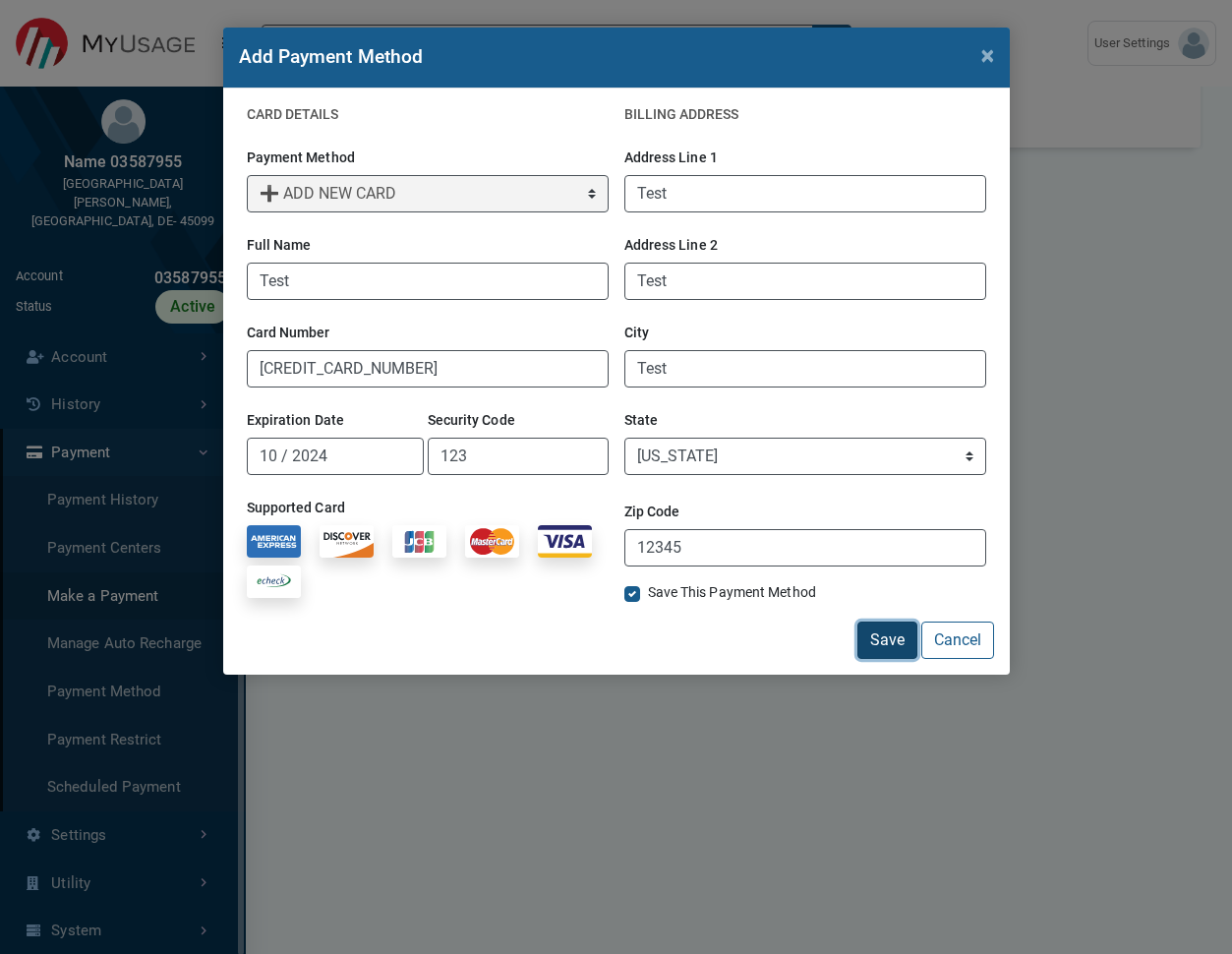 type 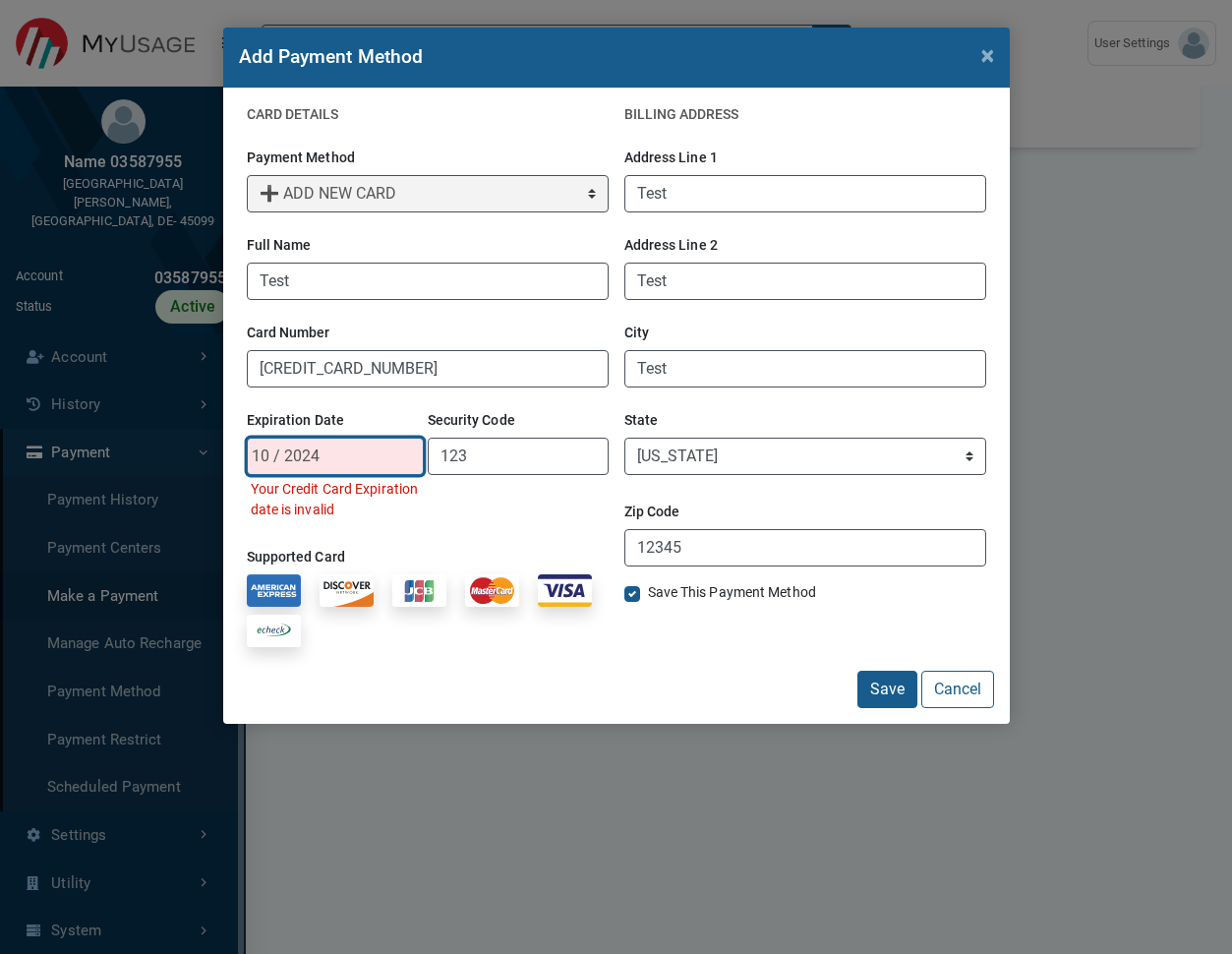 click on "10 / 2024" at bounding box center [335, 456] 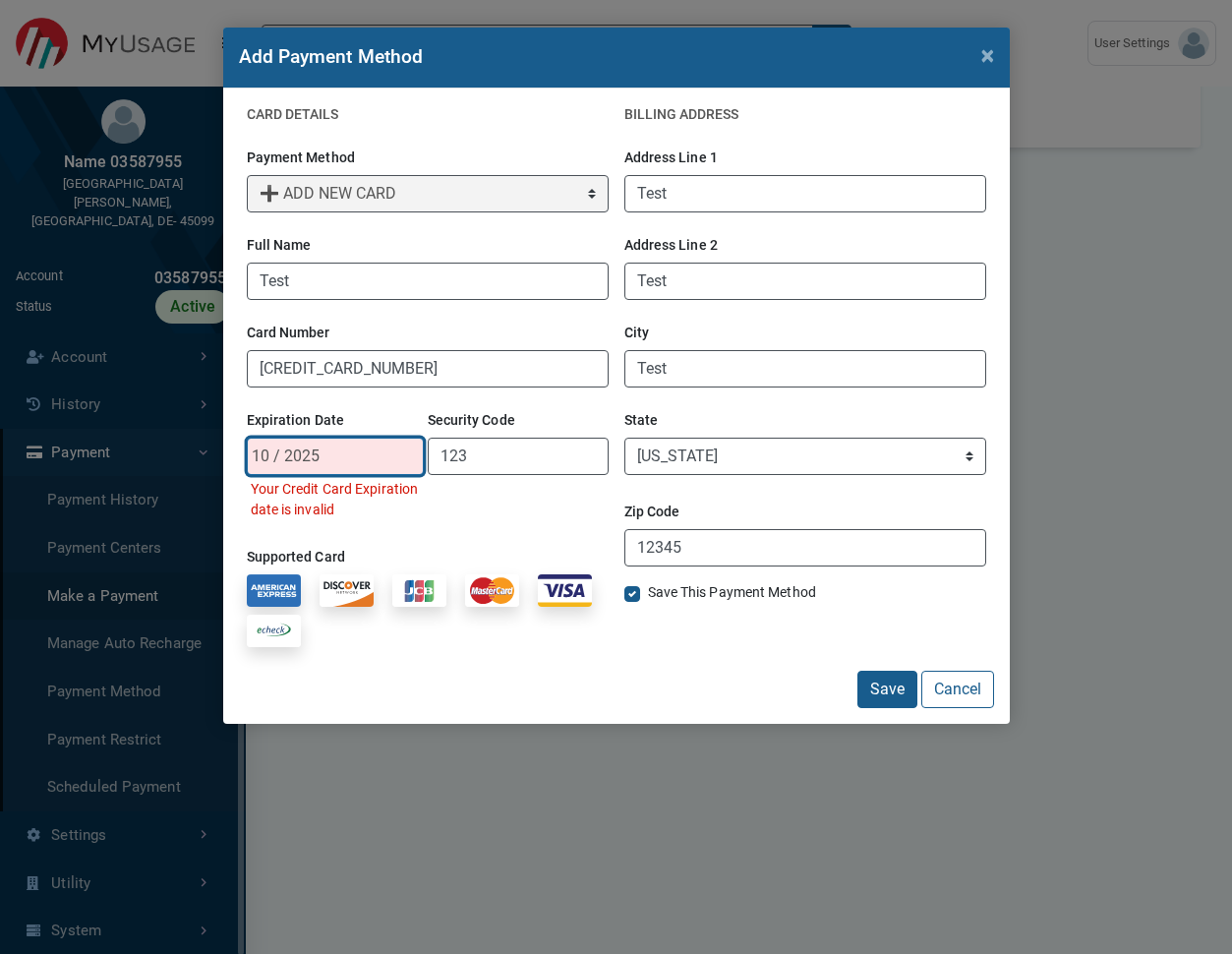 type on "10 / 2025" 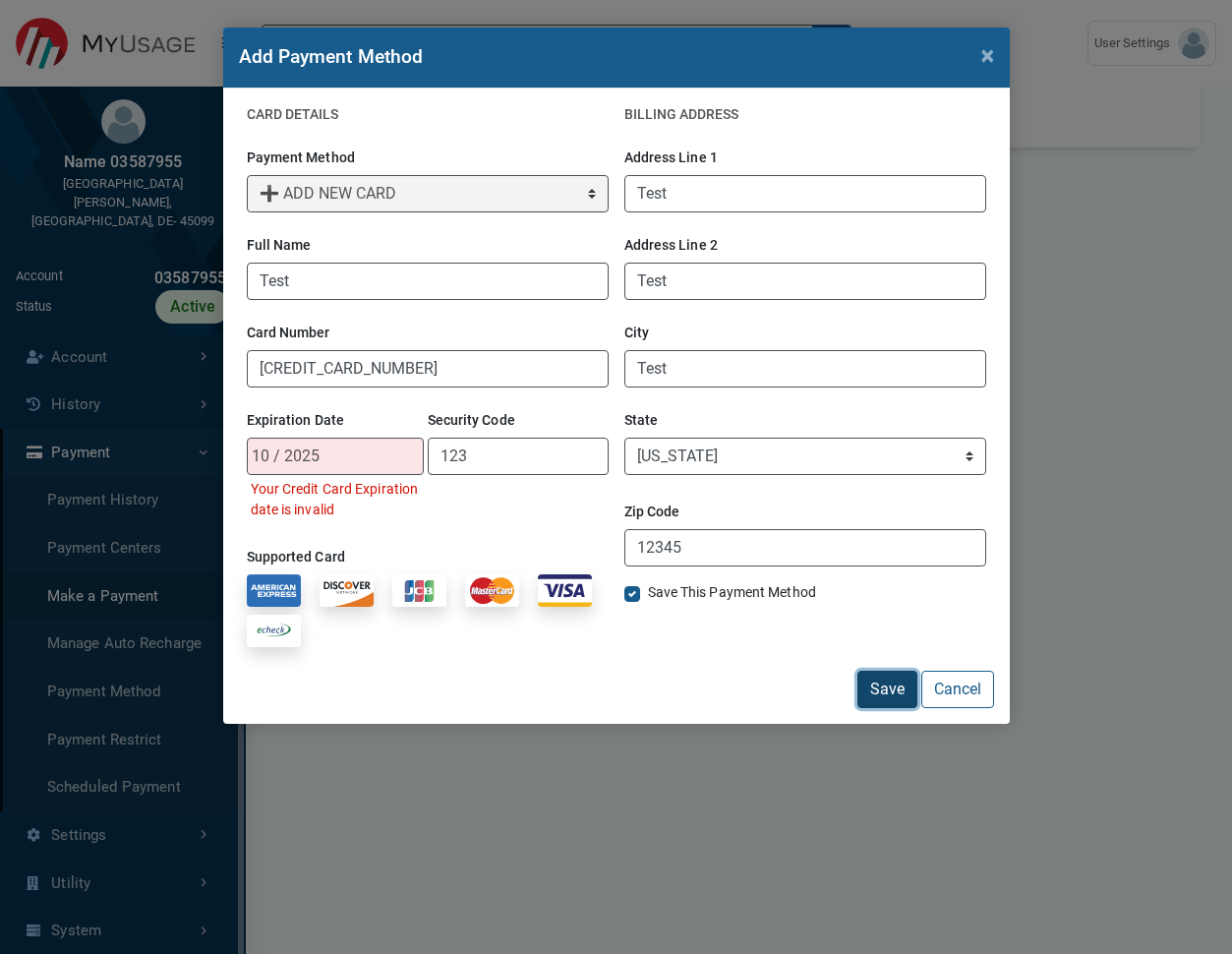 click on "Save" at bounding box center (887, 689) 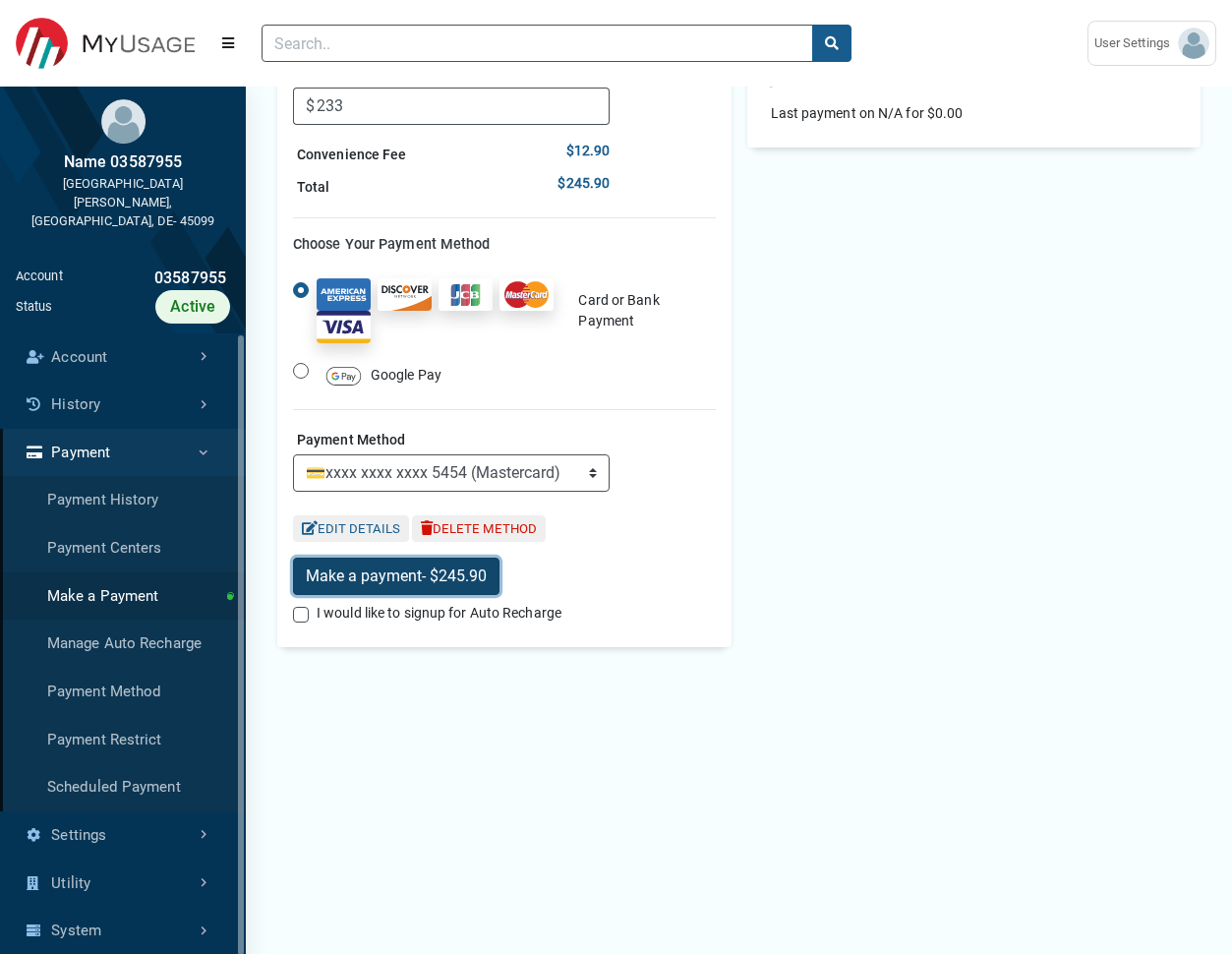 click on "- $245.90" at bounding box center [454, 575] 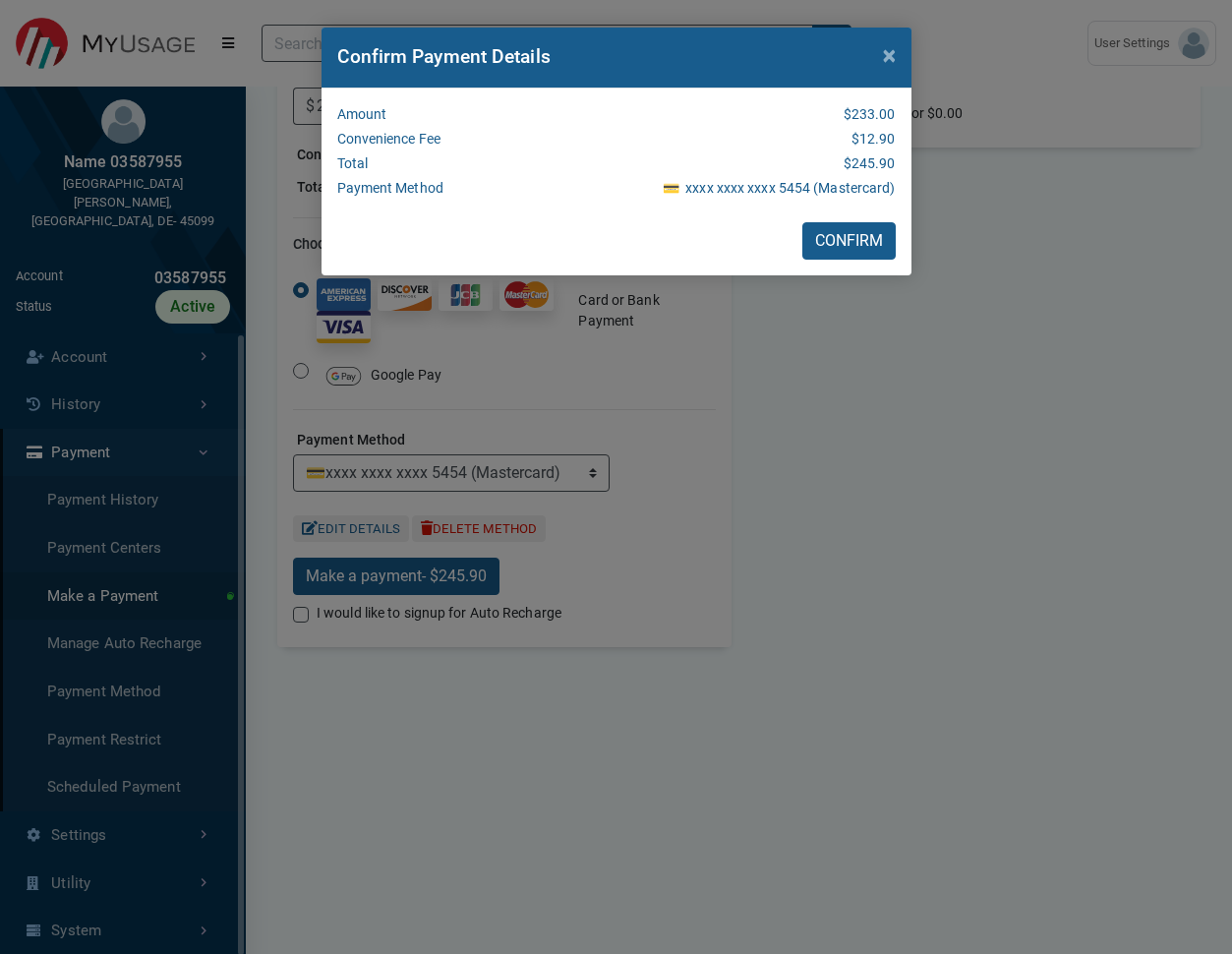 click on "CONFIRM" at bounding box center (616, 241) 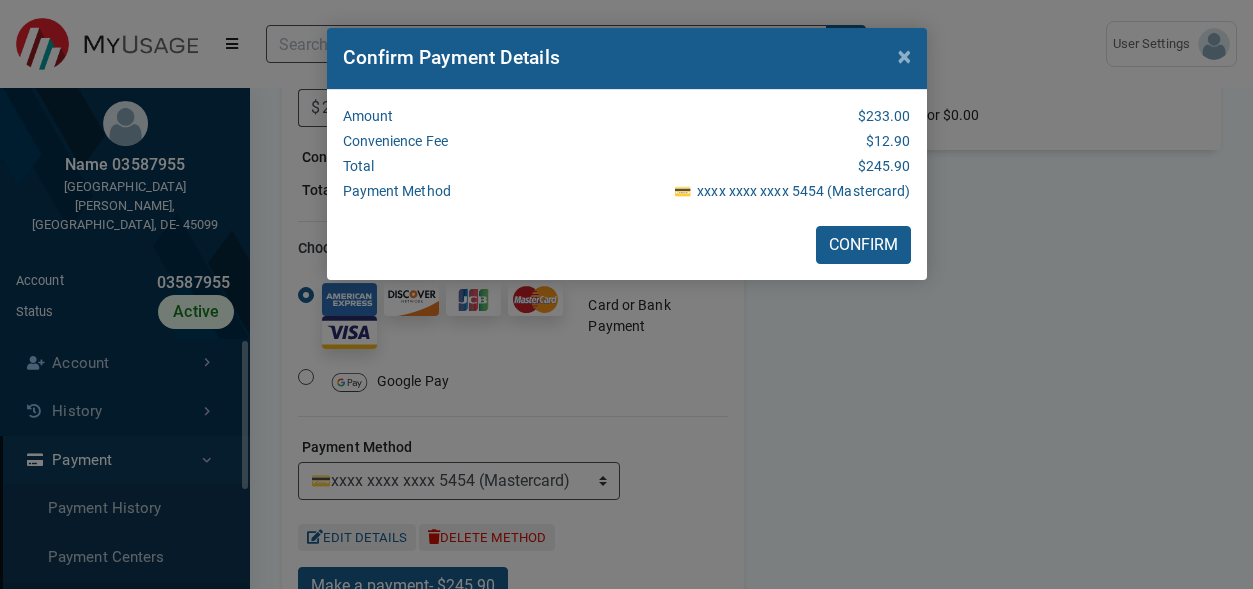 scroll, scrollTop: 361, scrollLeft: 250, axis: both 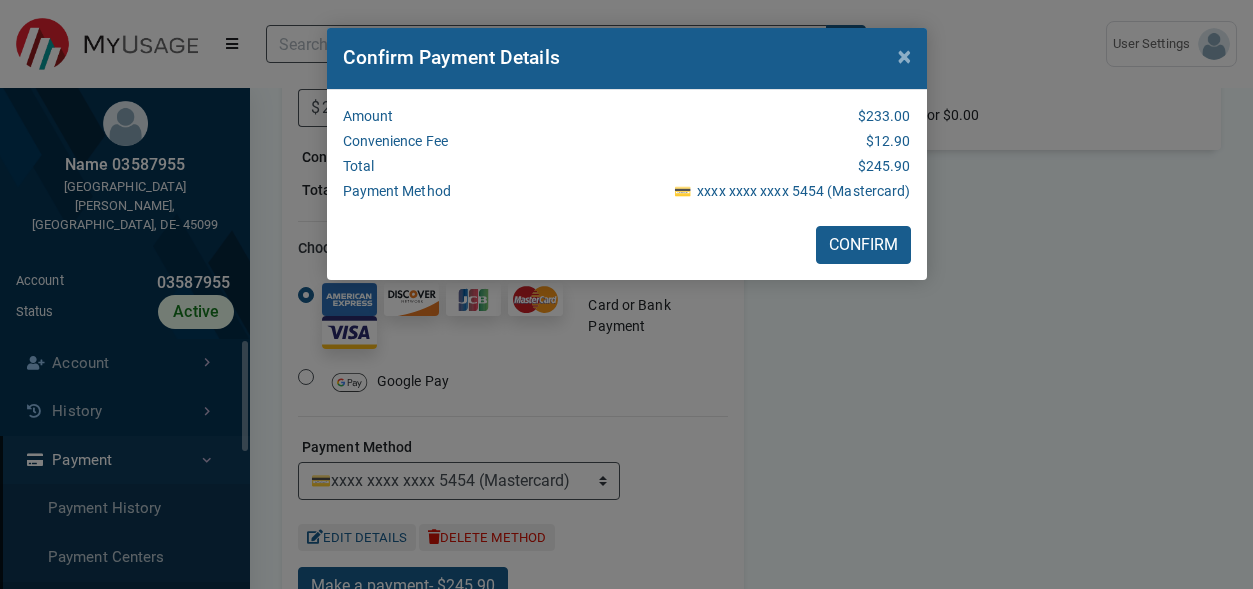 click on "CONFIRM" at bounding box center [627, 245] 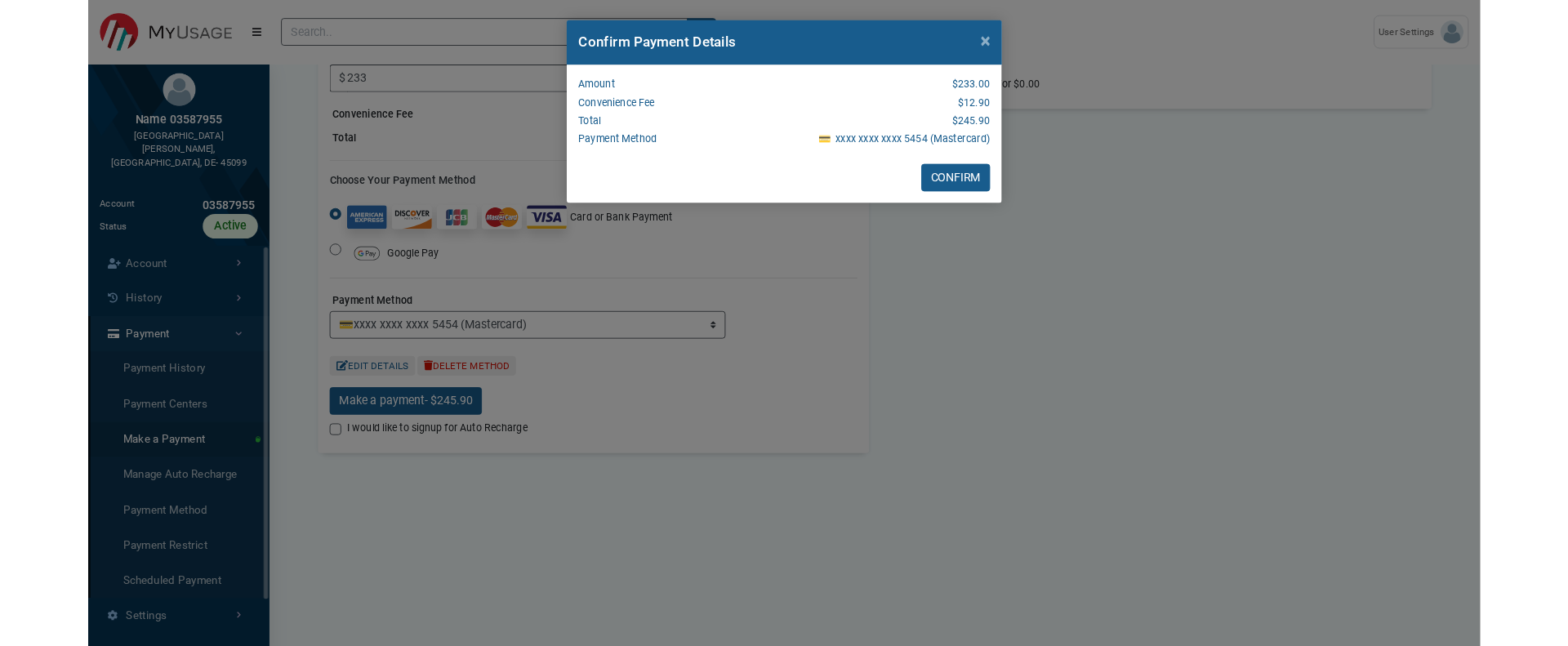 scroll, scrollTop: 480, scrollLeft: 204, axis: both 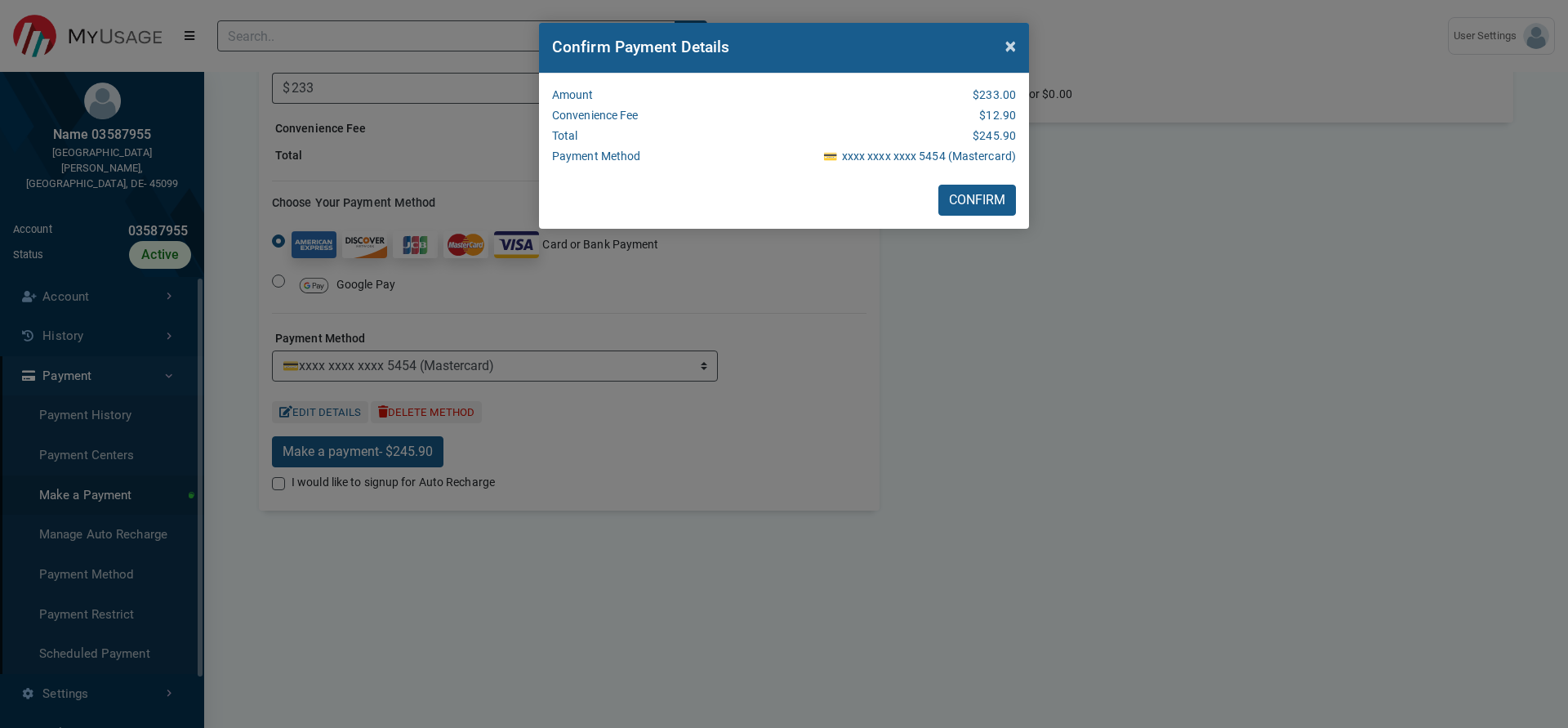 click on "×" at bounding box center (1010, 46) 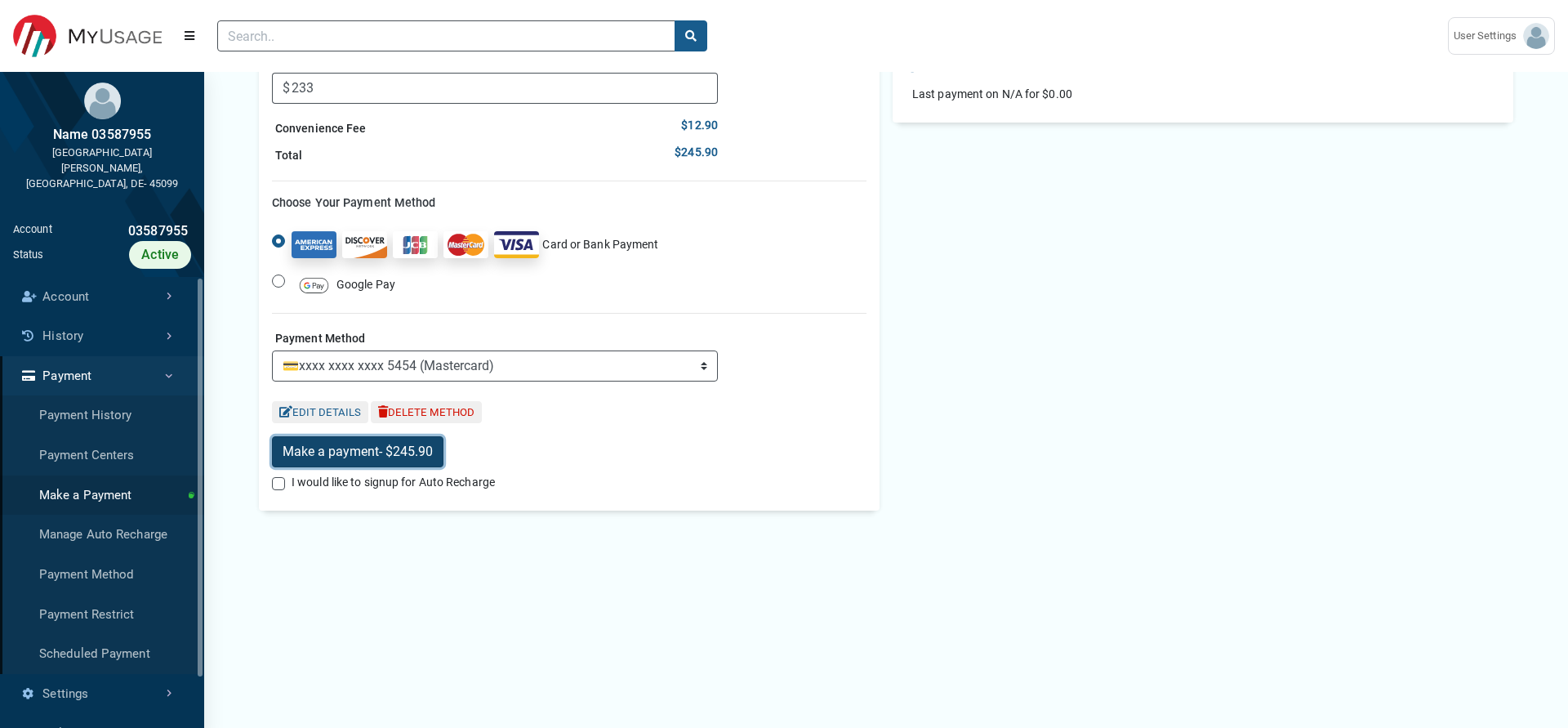 click on "- $245.90" at bounding box center [406, 451] 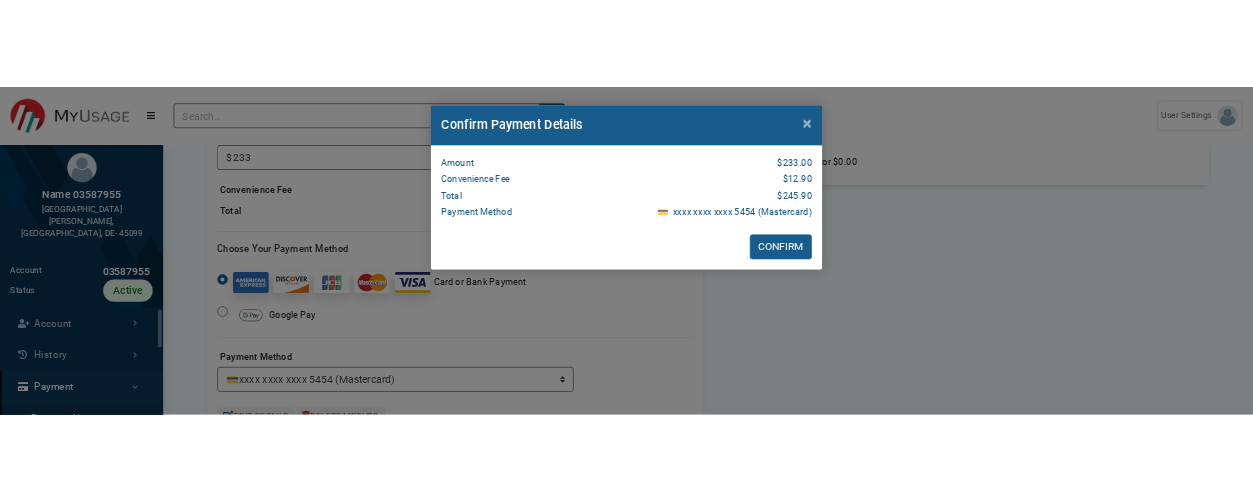 scroll, scrollTop: 199, scrollLeft: 250, axis: both 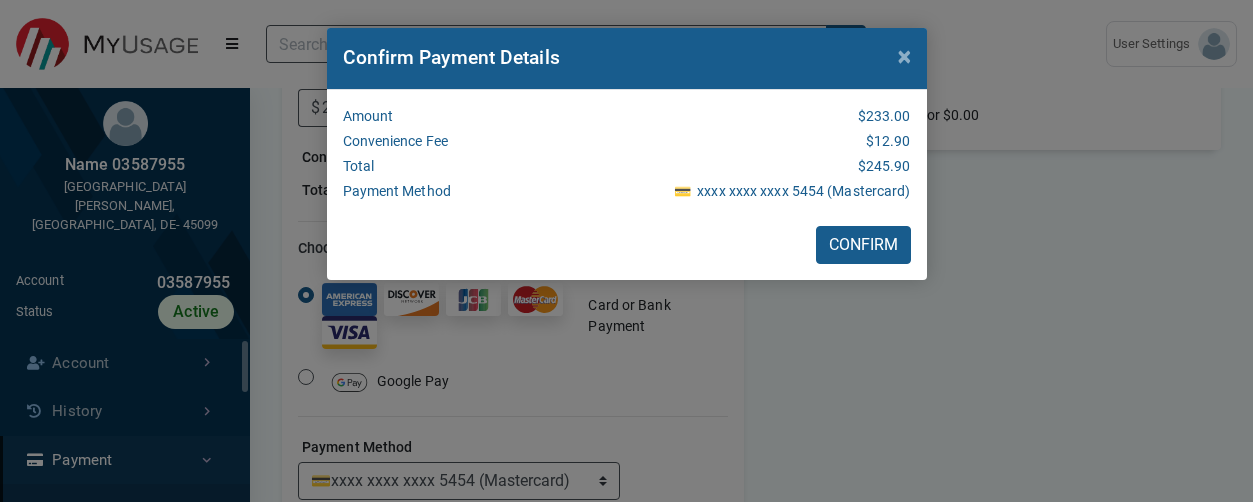 click on "Amount
$233.00
Convenience Fee
$12.90
Total
$245.90
Payment Method
💳  xxxx xxxx xxxx 5454 (Mastercard)
CONFIRM" at bounding box center (627, 185) 